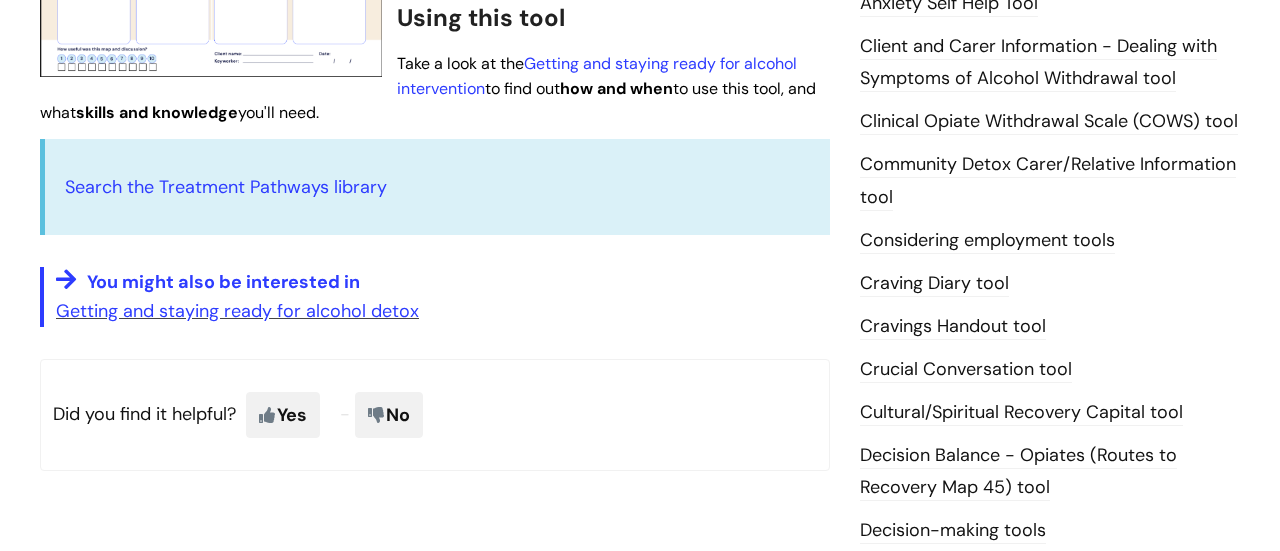 scroll, scrollTop: 600, scrollLeft: 0, axis: vertical 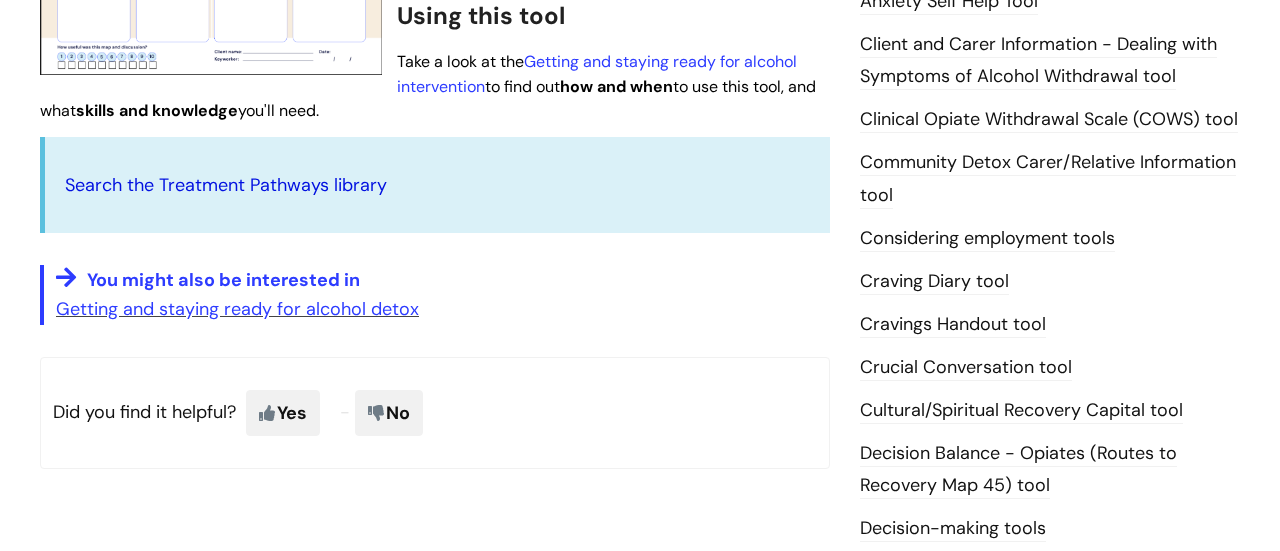 click on "Search the Treatment Pathways library" at bounding box center (226, 185) 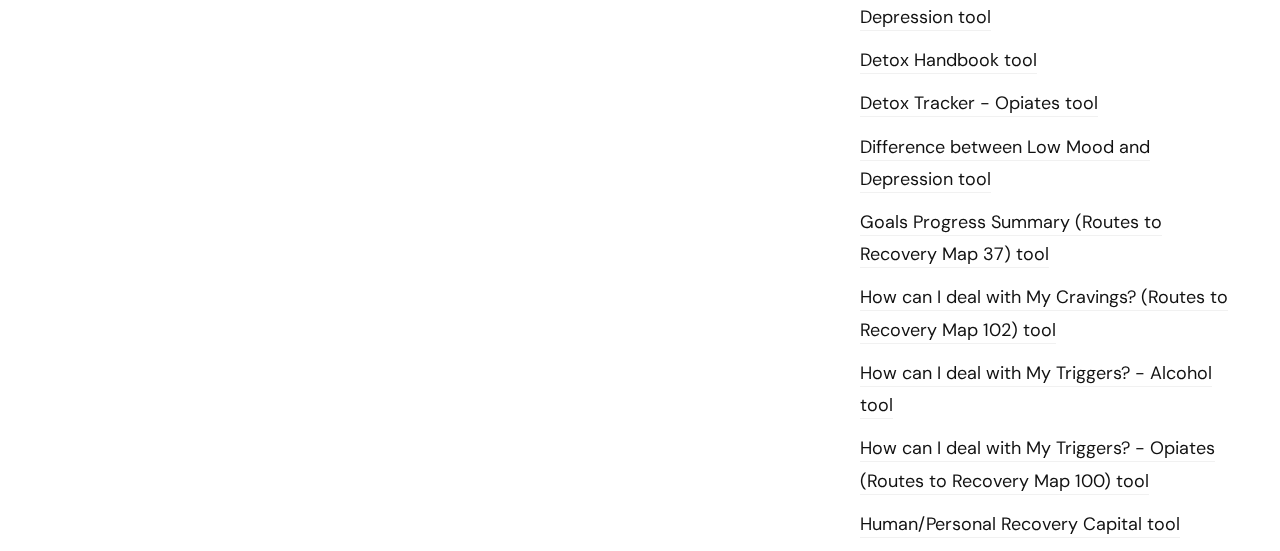 scroll, scrollTop: 1200, scrollLeft: 0, axis: vertical 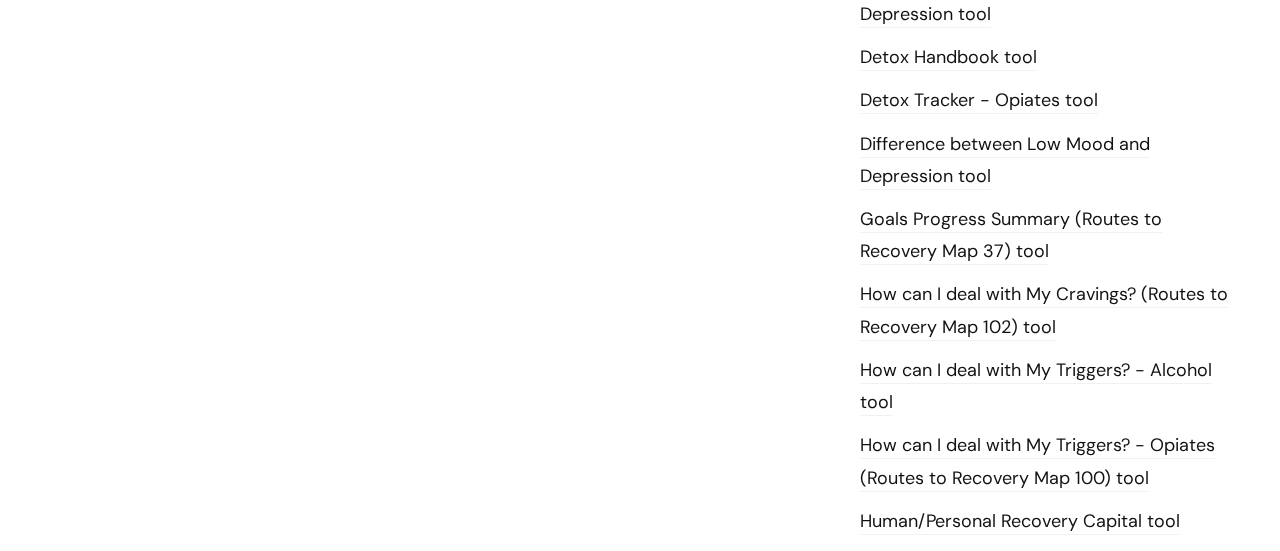 click on "Goals Progress Summary (Routes to Recovery Map 37) tool" at bounding box center [1011, 236] 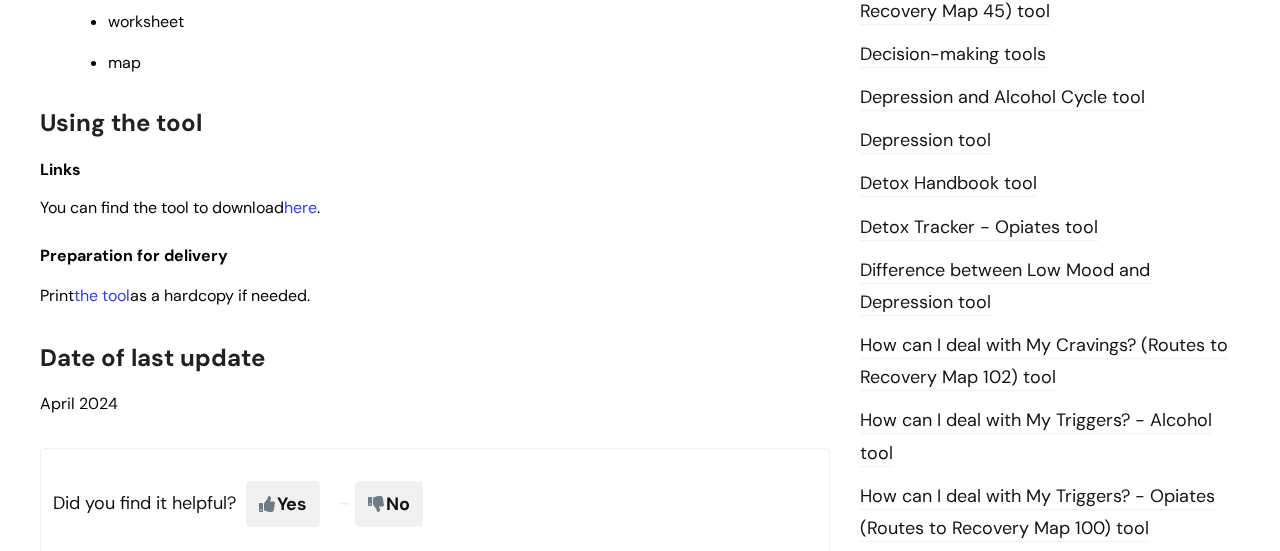 scroll, scrollTop: 1120, scrollLeft: 0, axis: vertical 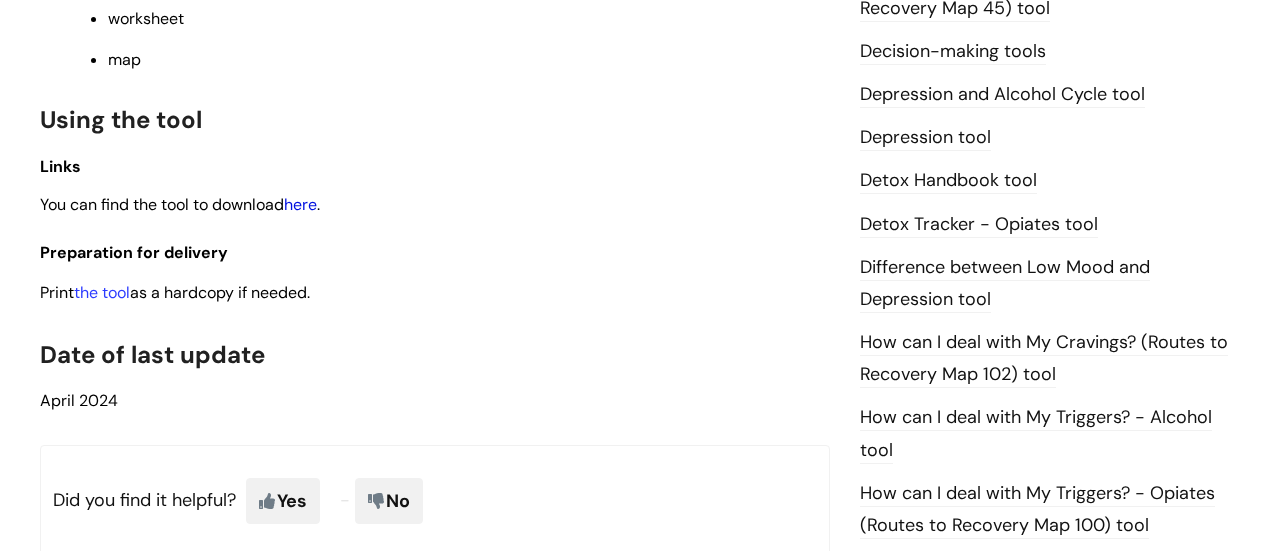 click on "here" at bounding box center [300, 204] 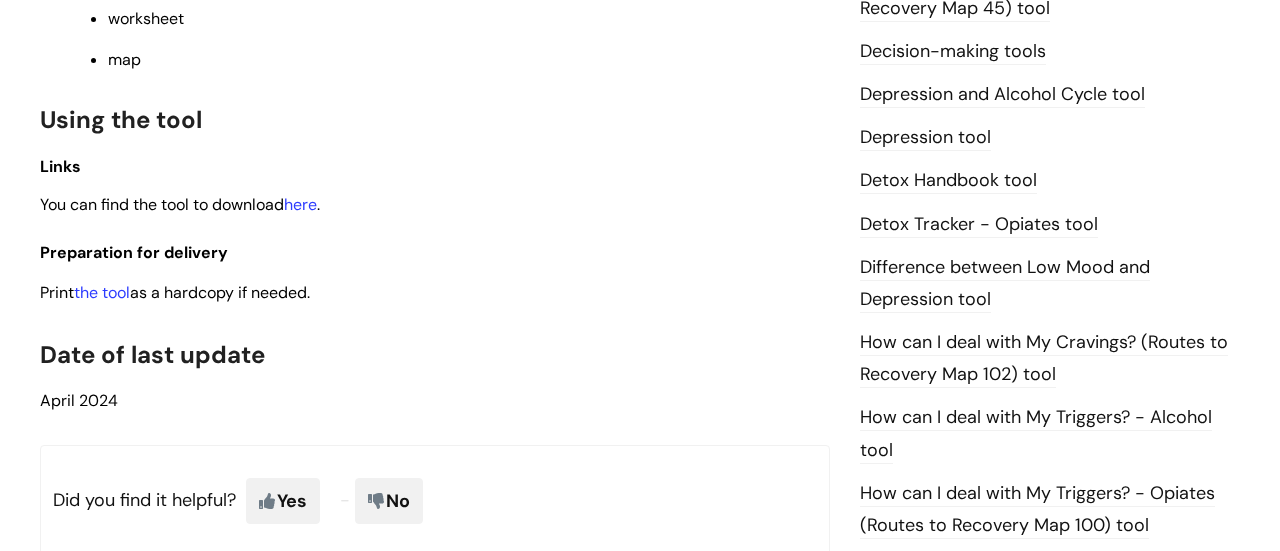 click on "How can I deal with My Triggers? - Alcohol tool" at bounding box center [1036, 434] 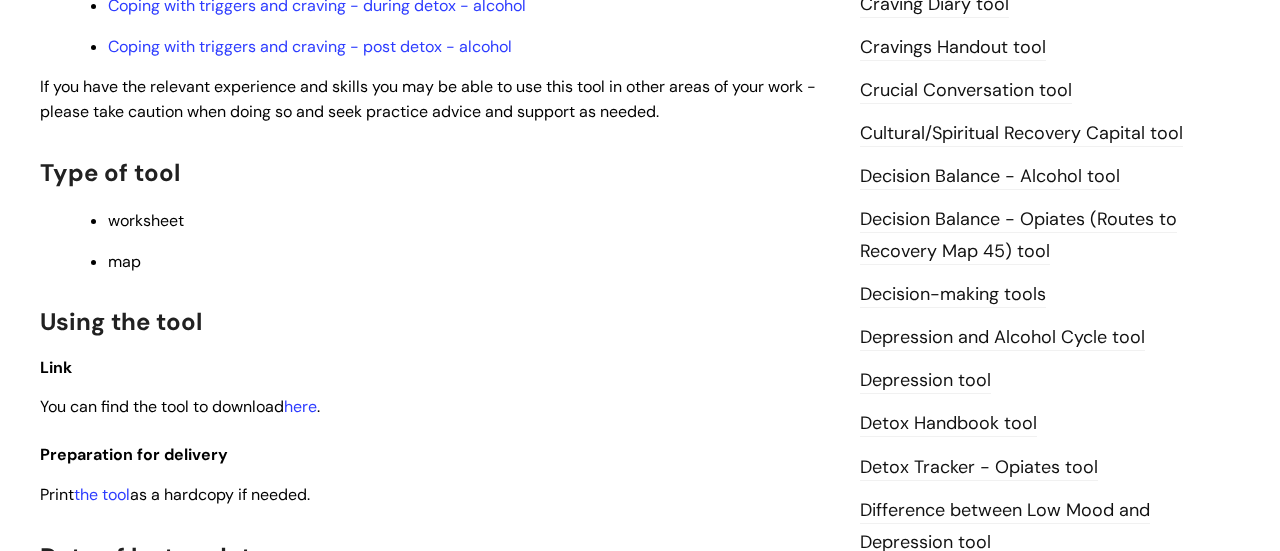 scroll, scrollTop: 880, scrollLeft: 0, axis: vertical 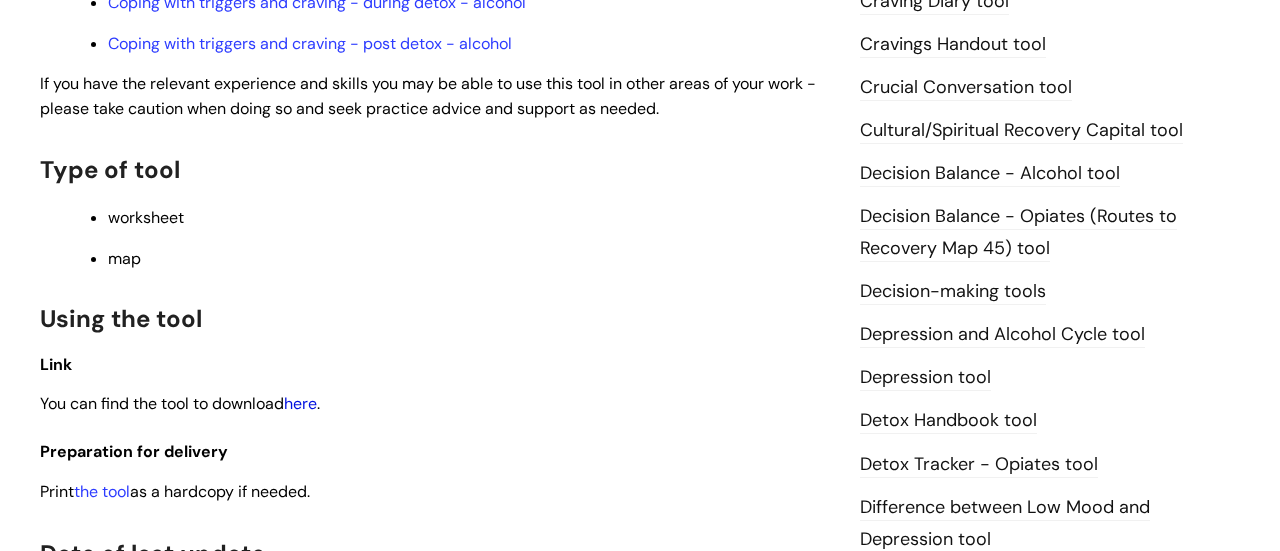 click on "here" at bounding box center (300, 403) 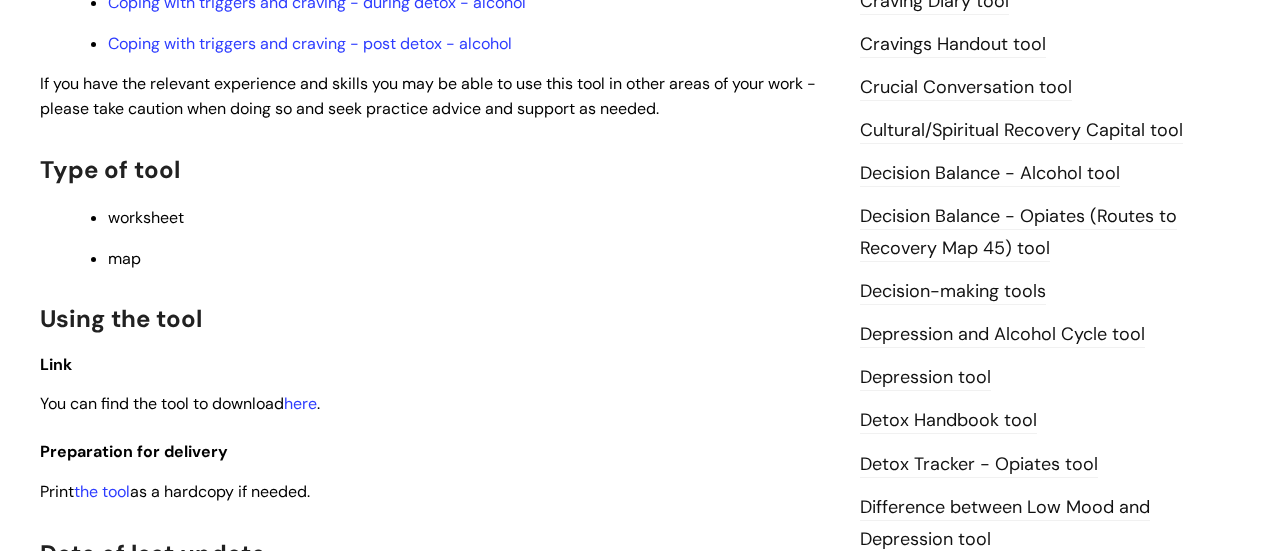 click on "Detox Tracker - Opiates tool" at bounding box center [979, 465] 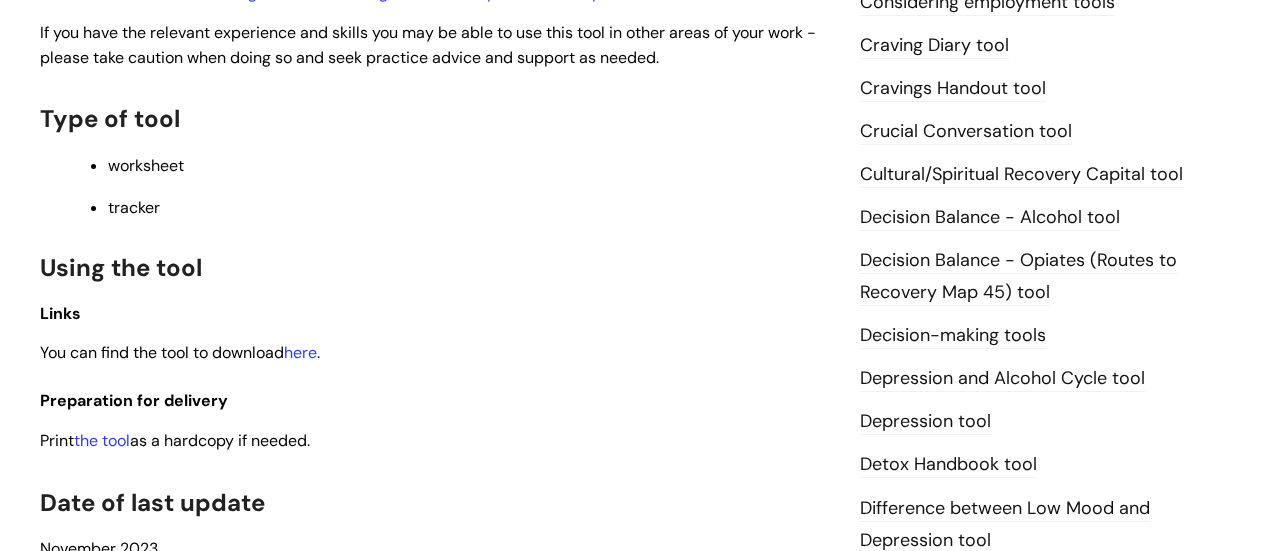scroll, scrollTop: 840, scrollLeft: 0, axis: vertical 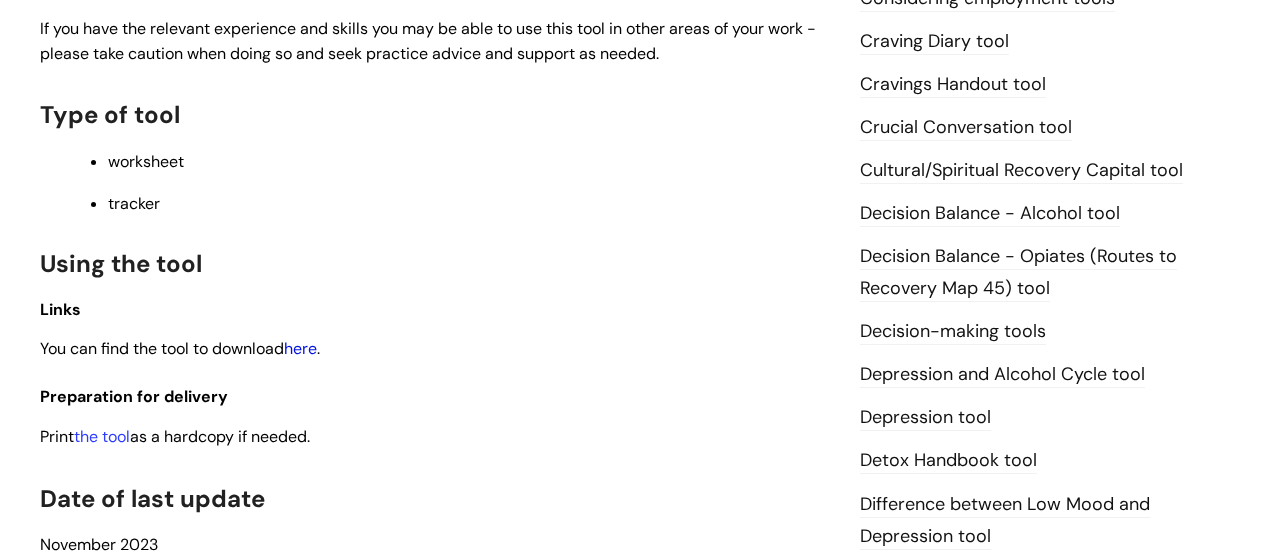 click on "here" at bounding box center (300, 348) 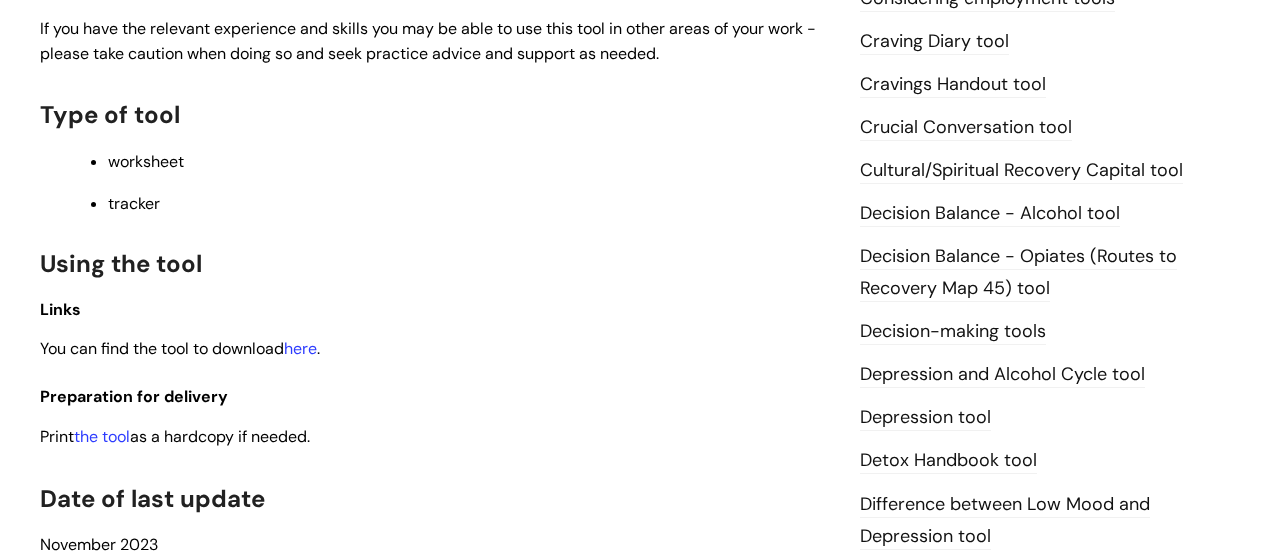 click on "Decision Balance - Opiates (Routes to Recovery Map 45) tool" at bounding box center [1018, 273] 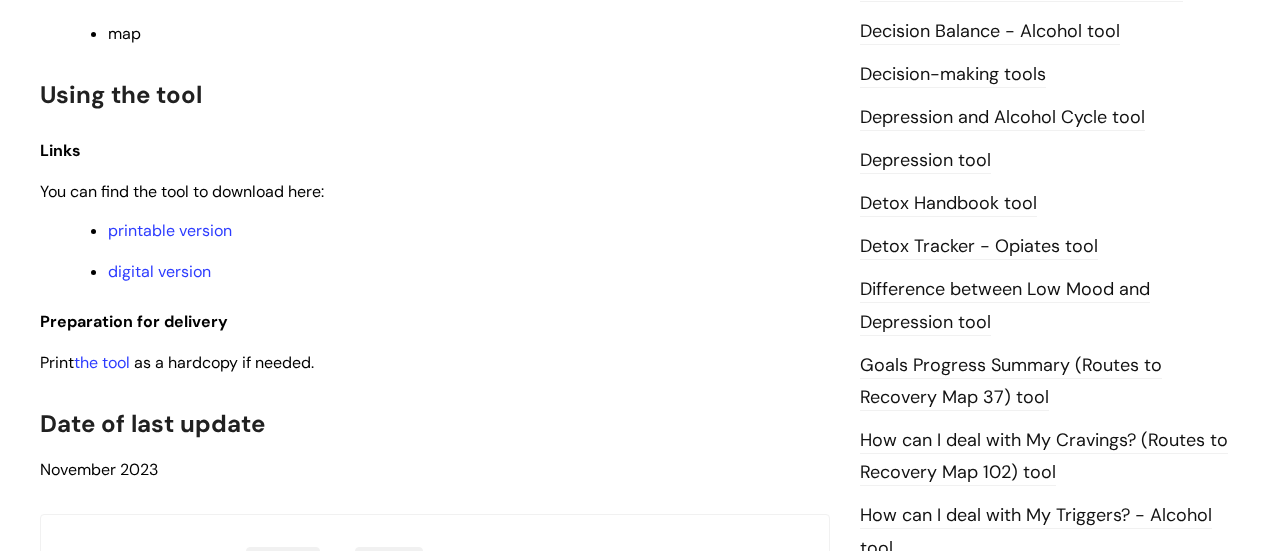 scroll, scrollTop: 1040, scrollLeft: 0, axis: vertical 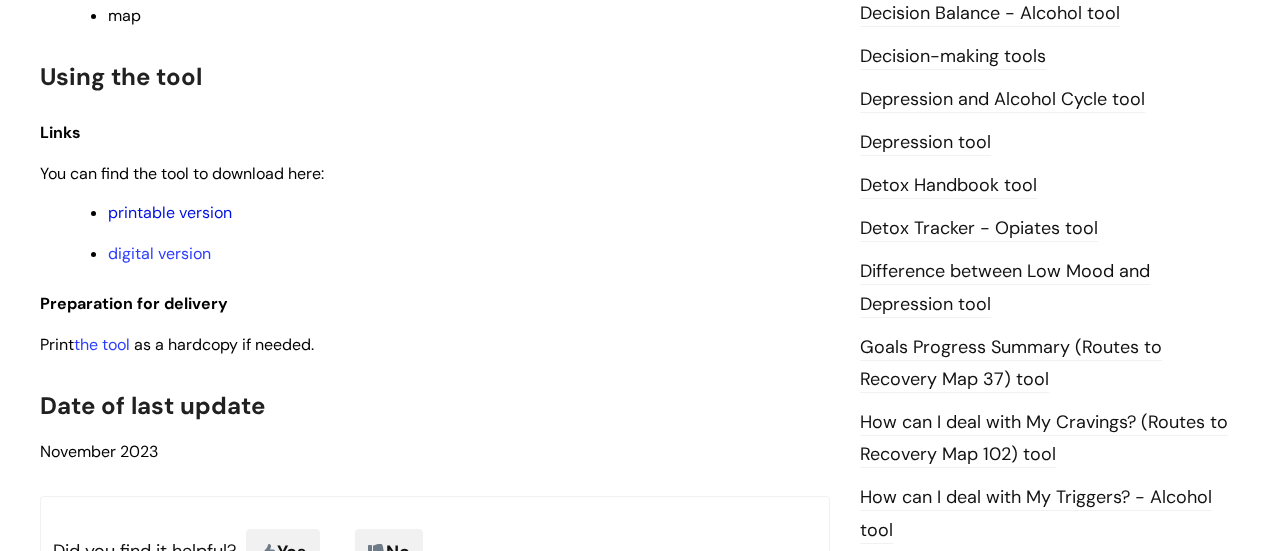 click on "printable version" at bounding box center (170, 212) 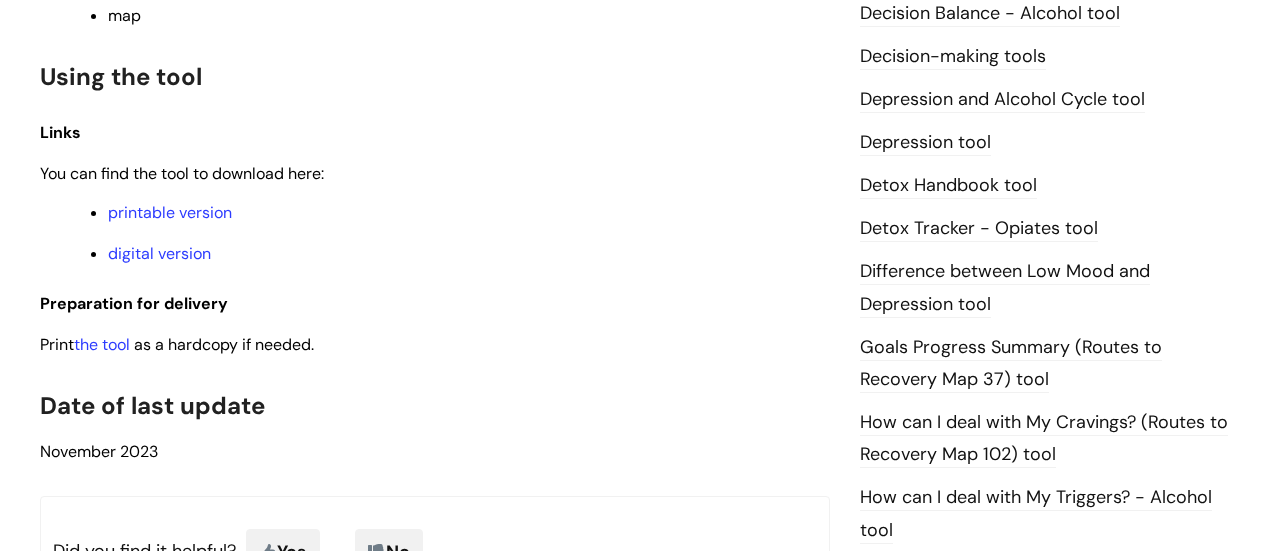 click on "Depression and Alcohol Cycle tool" at bounding box center (1002, 100) 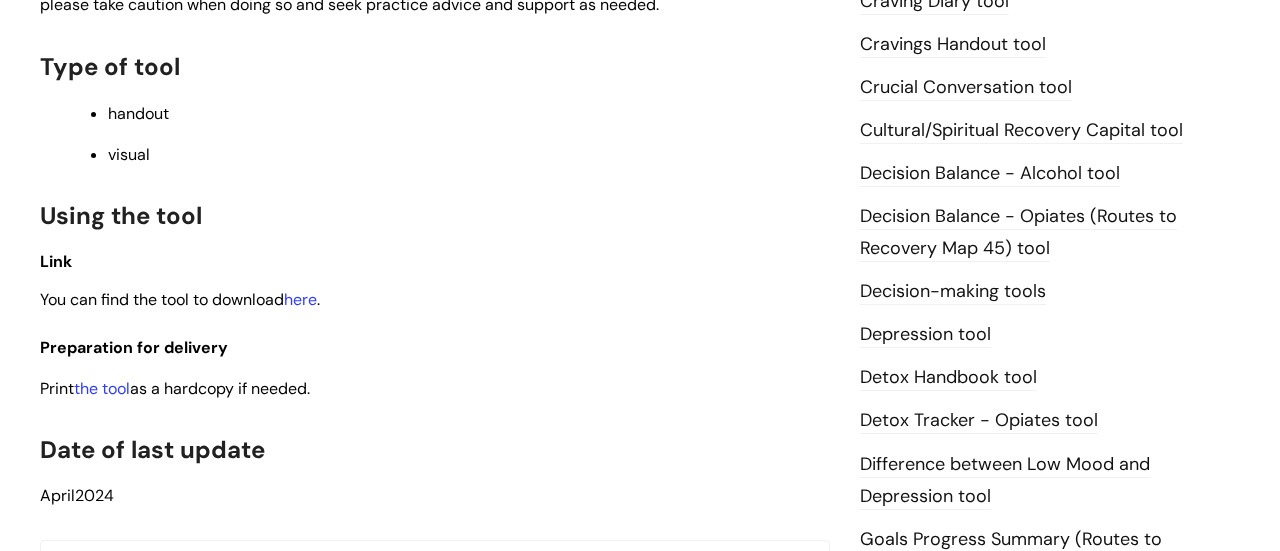 scroll, scrollTop: 920, scrollLeft: 0, axis: vertical 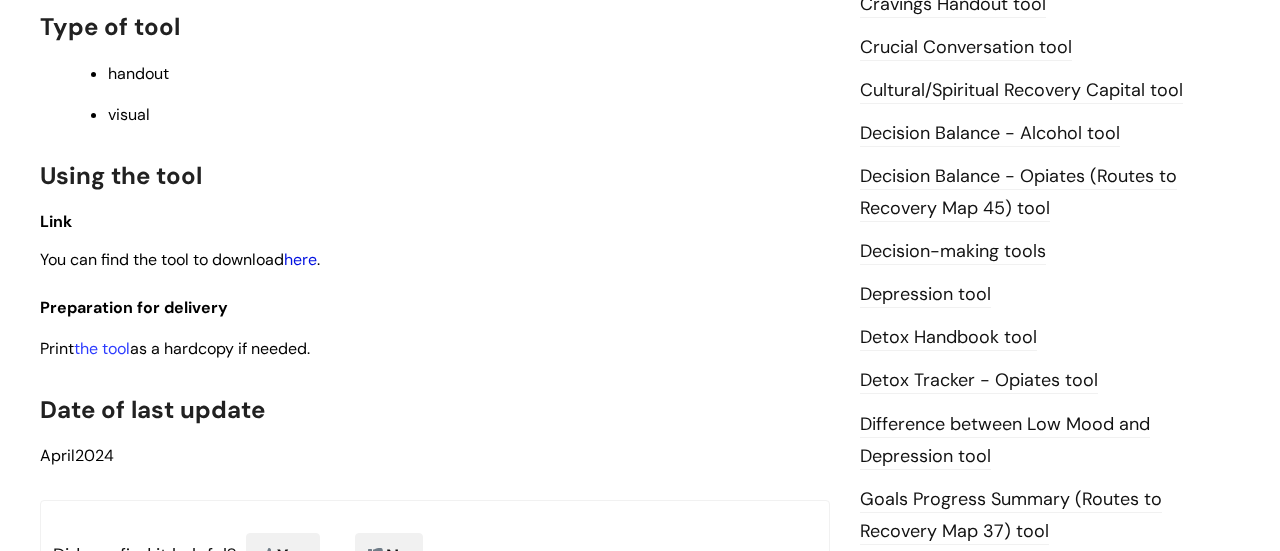 click on "here" at bounding box center [300, 259] 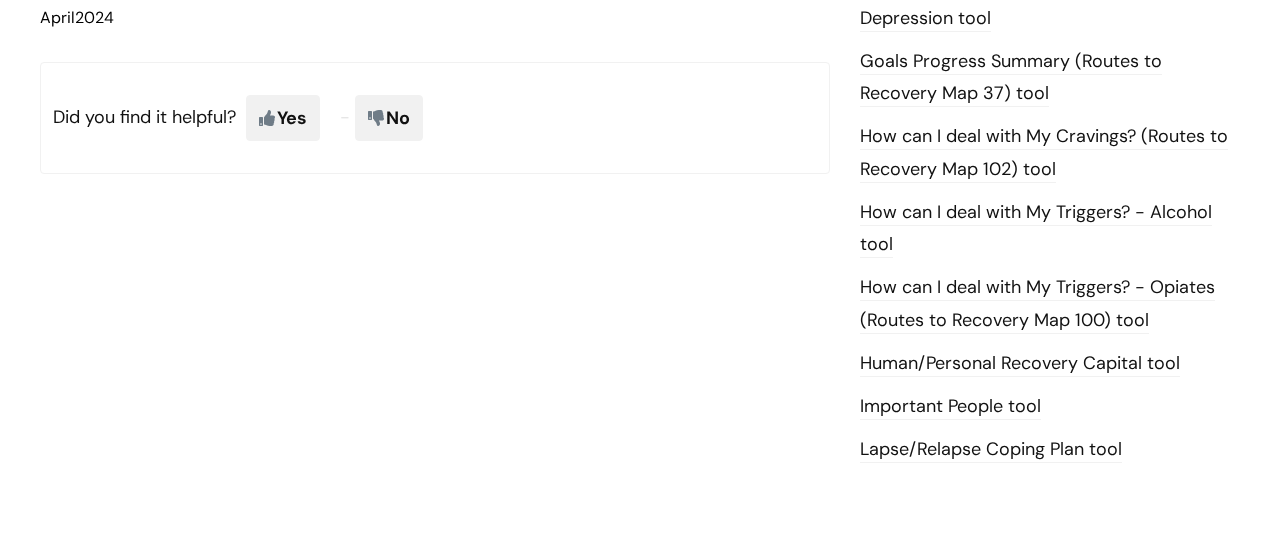 scroll, scrollTop: 1360, scrollLeft: 0, axis: vertical 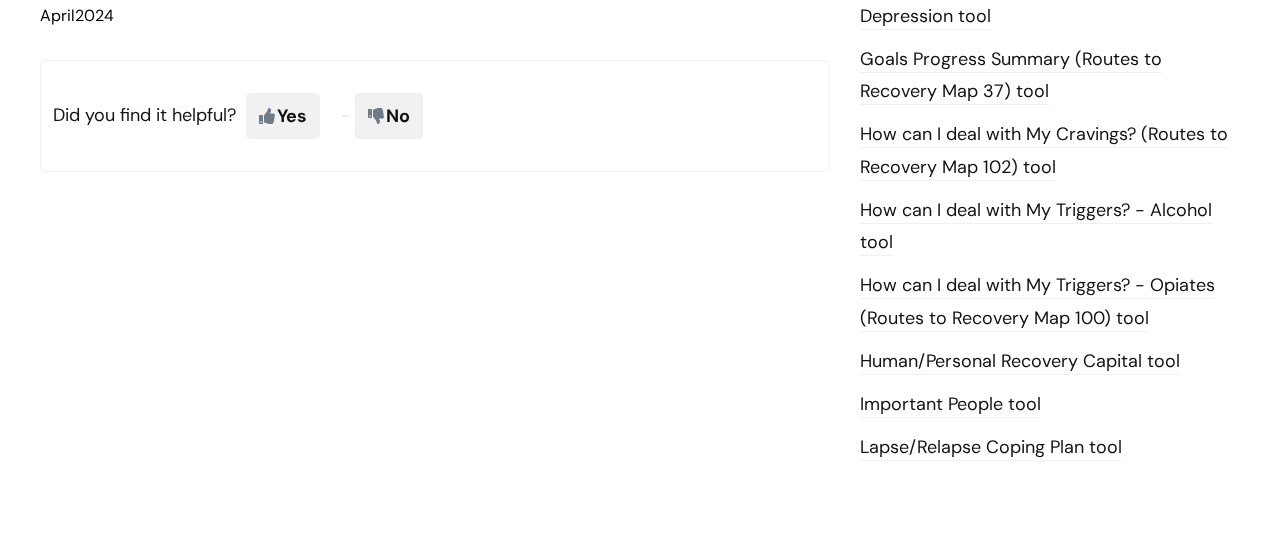 click on "Human/Personal Recovery Capital tool" at bounding box center (1020, 362) 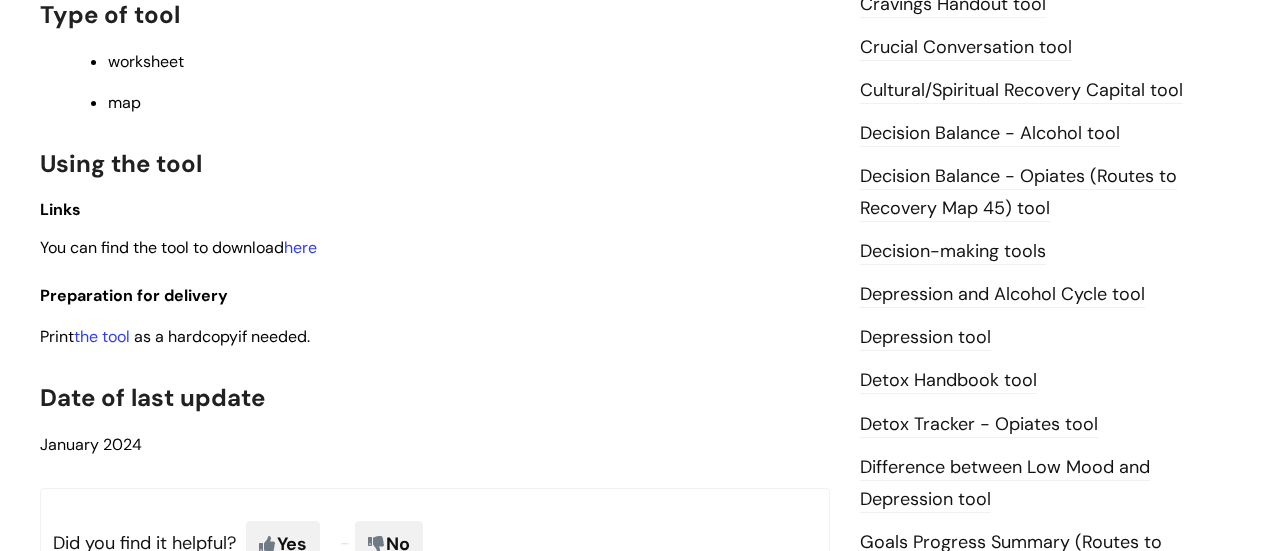 scroll, scrollTop: 960, scrollLeft: 0, axis: vertical 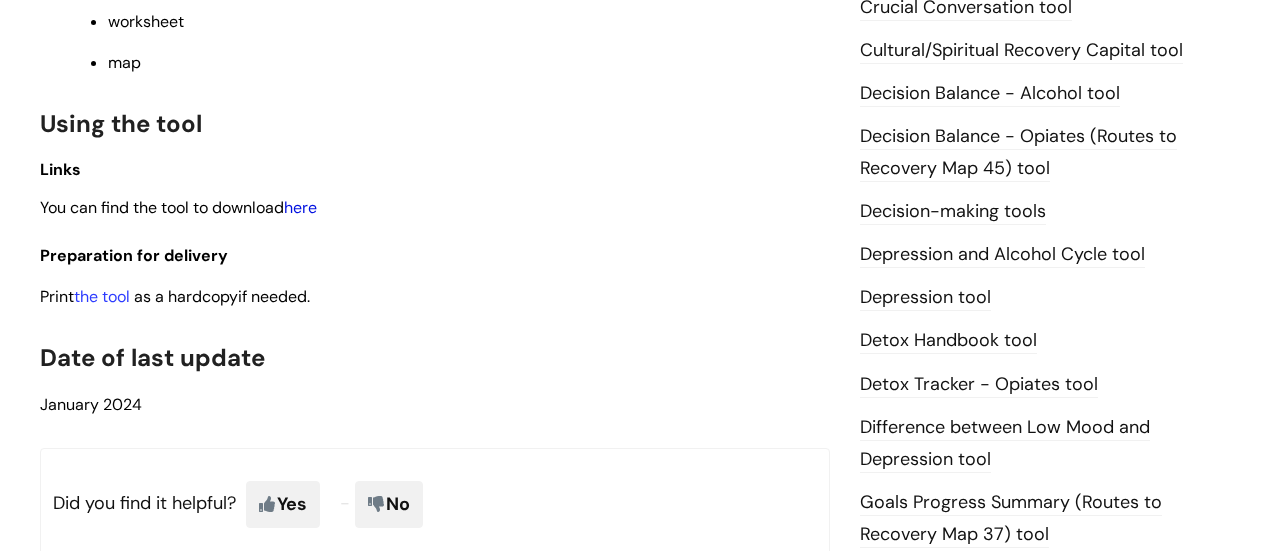click on "here" at bounding box center [300, 207] 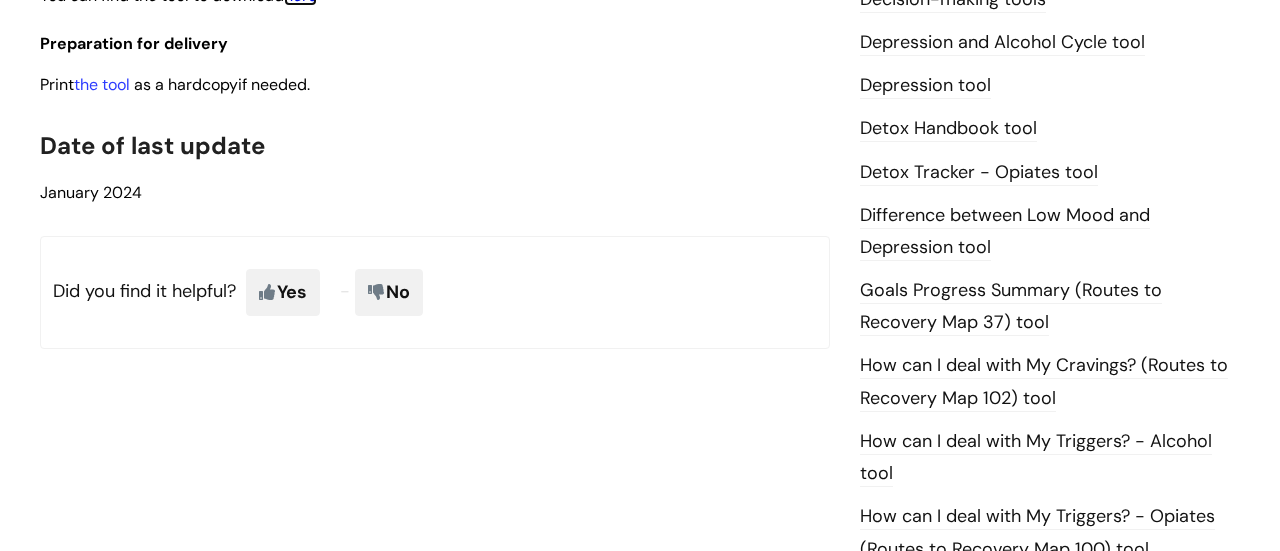 scroll, scrollTop: 1200, scrollLeft: 0, axis: vertical 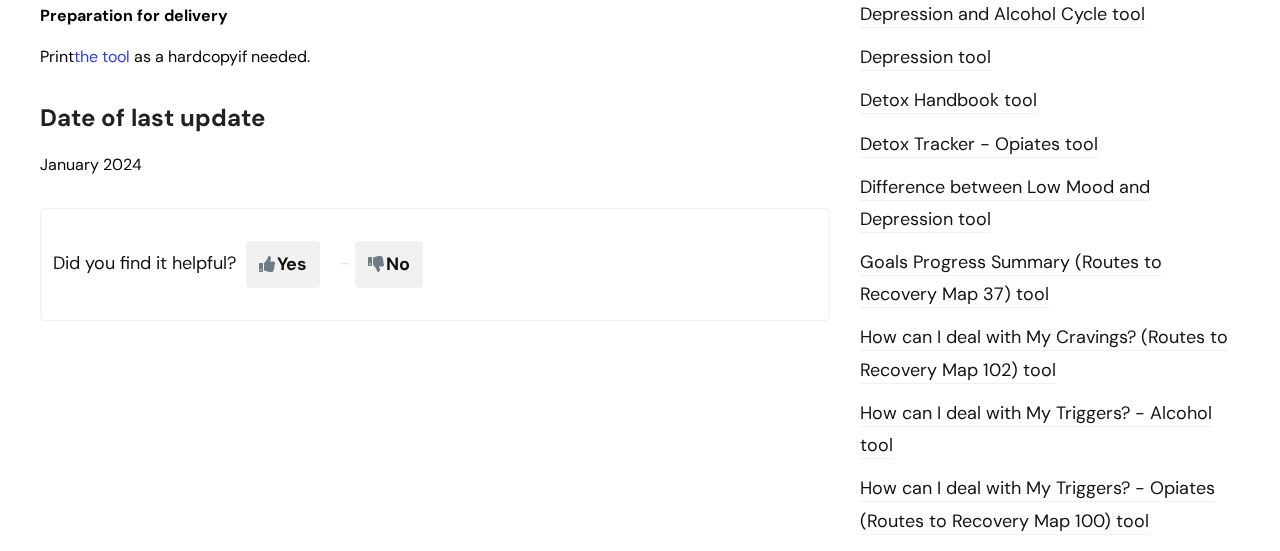 click on "Goals Progress Summary (Routes to Recovery Map 37) tool" at bounding box center [1011, 279] 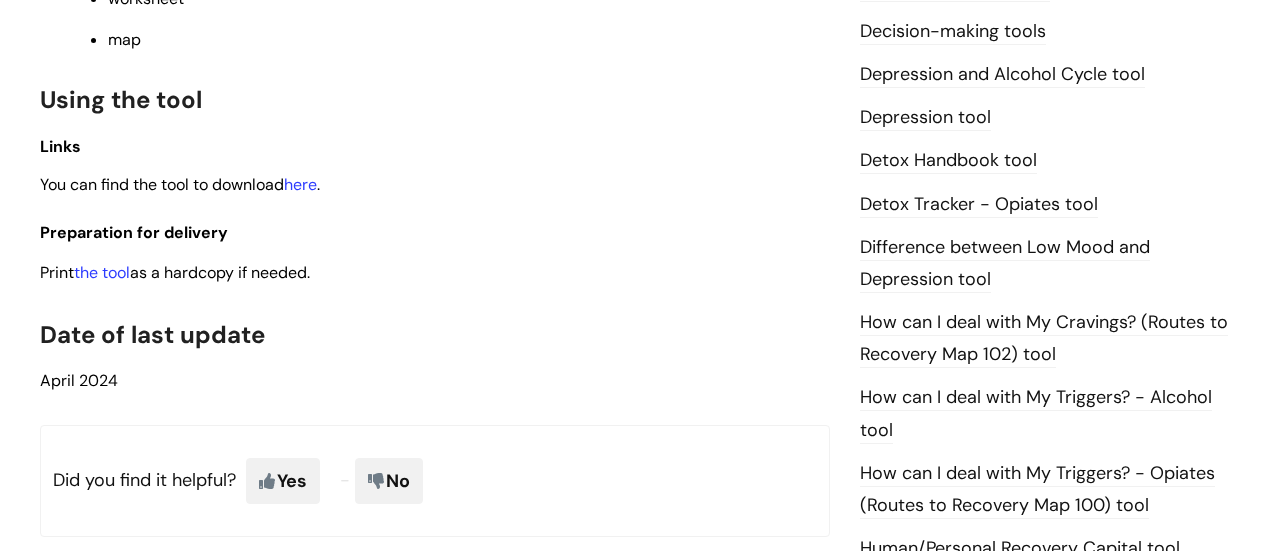 scroll, scrollTop: 1160, scrollLeft: 0, axis: vertical 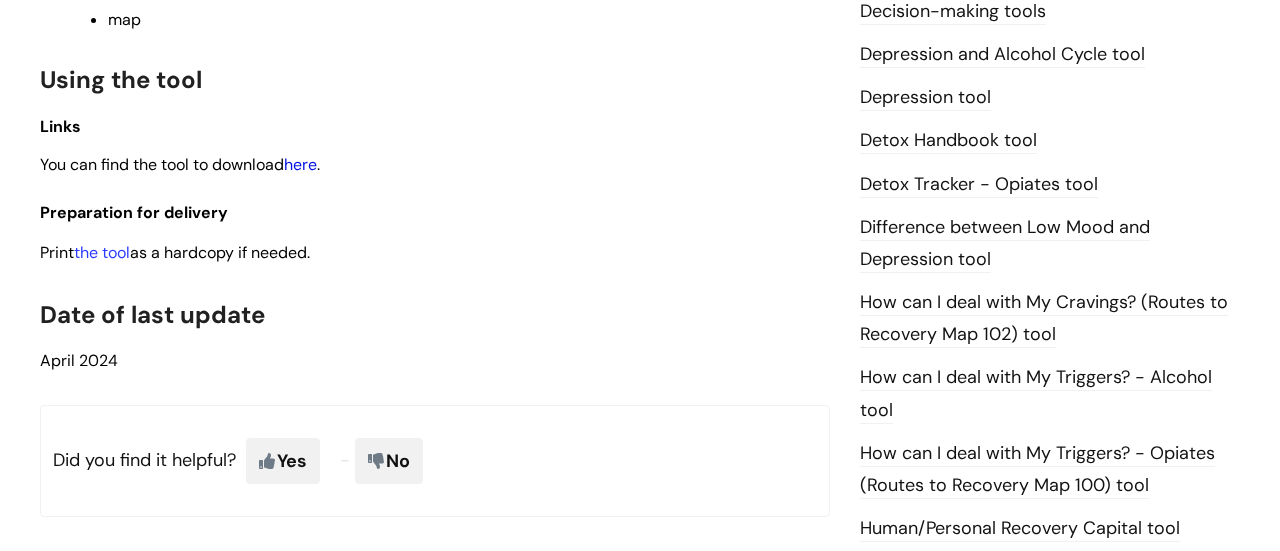click on "here" at bounding box center (300, 164) 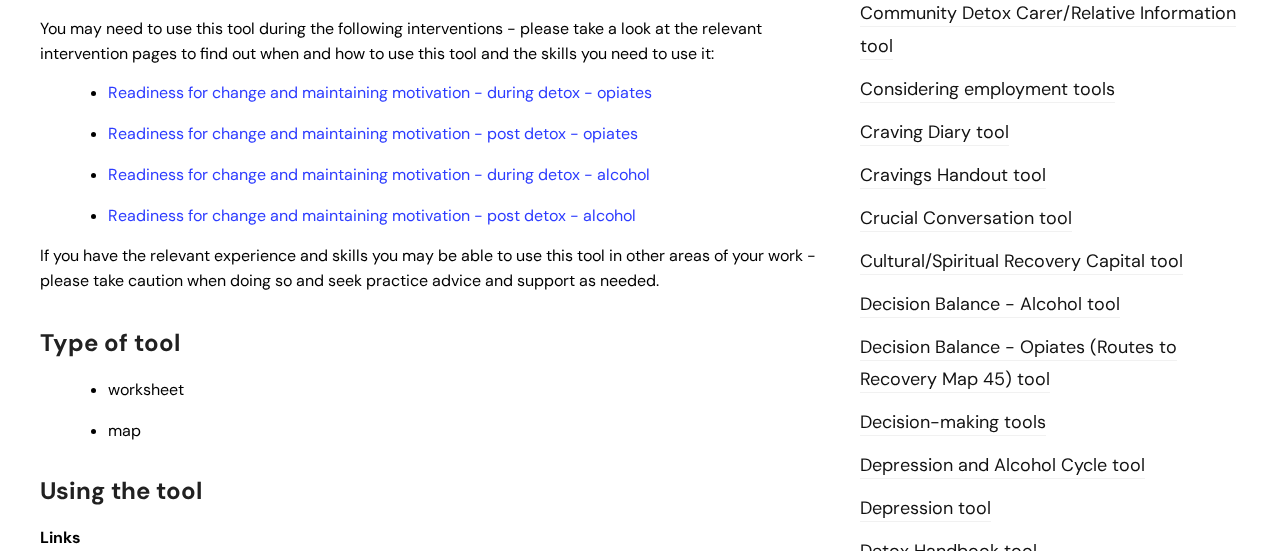 scroll, scrollTop: 720, scrollLeft: 0, axis: vertical 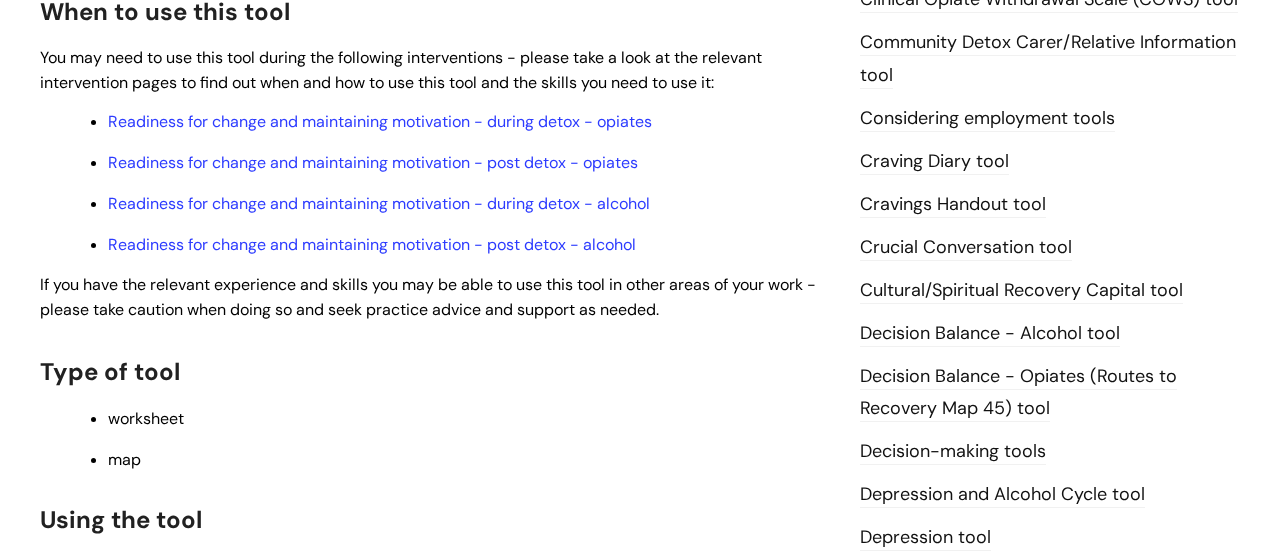 click on "Cultural/Spiritual Recovery Capital tool" at bounding box center (1021, 291) 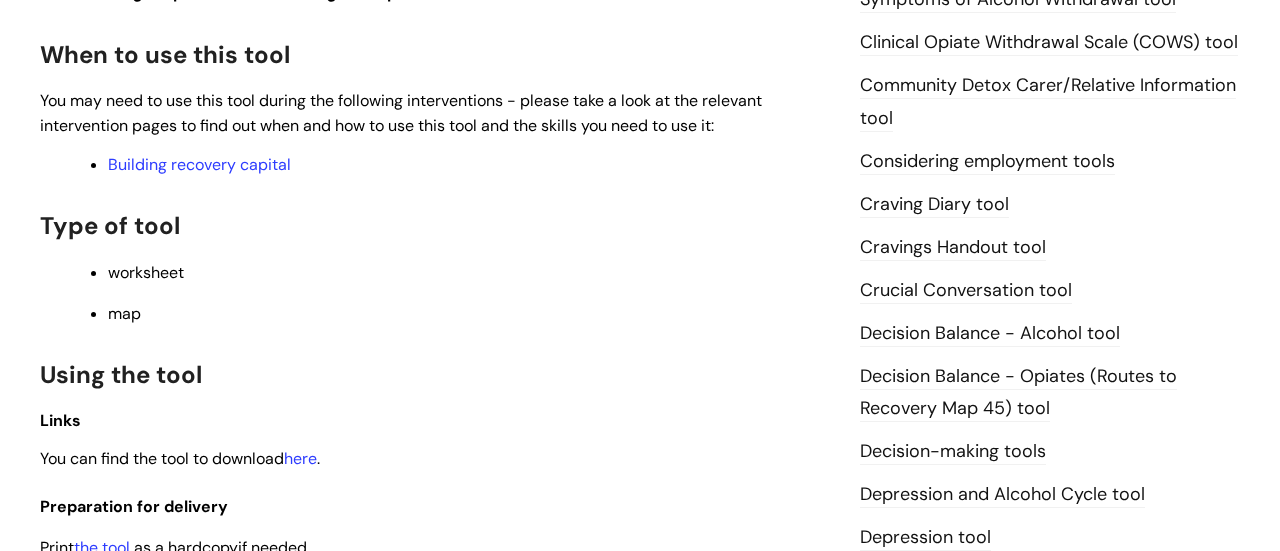 scroll, scrollTop: 680, scrollLeft: 0, axis: vertical 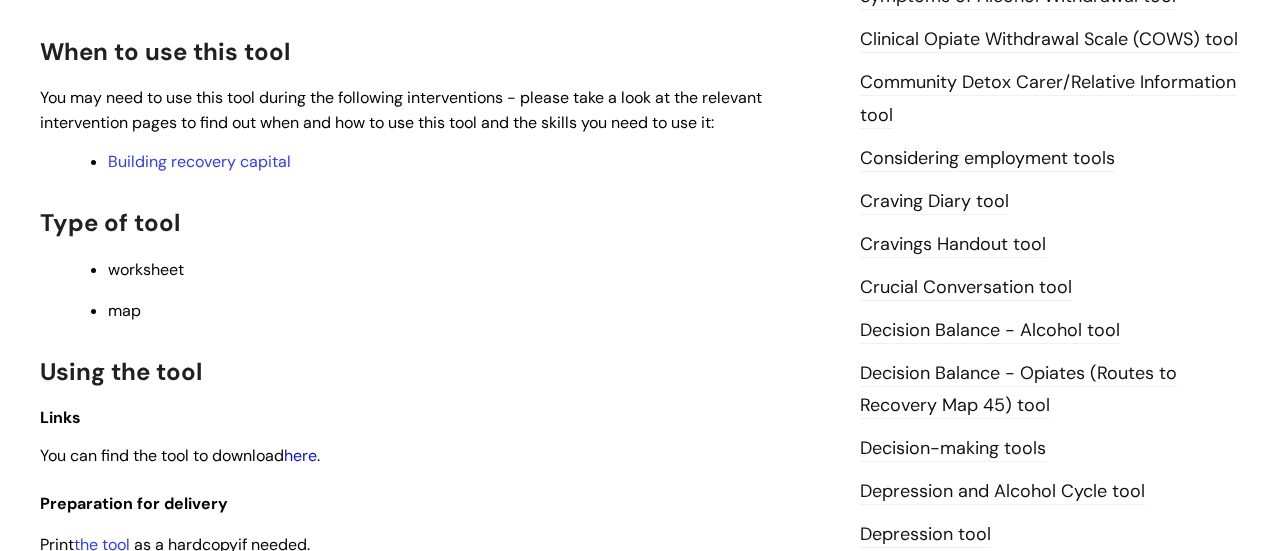 click on "here" at bounding box center [300, 455] 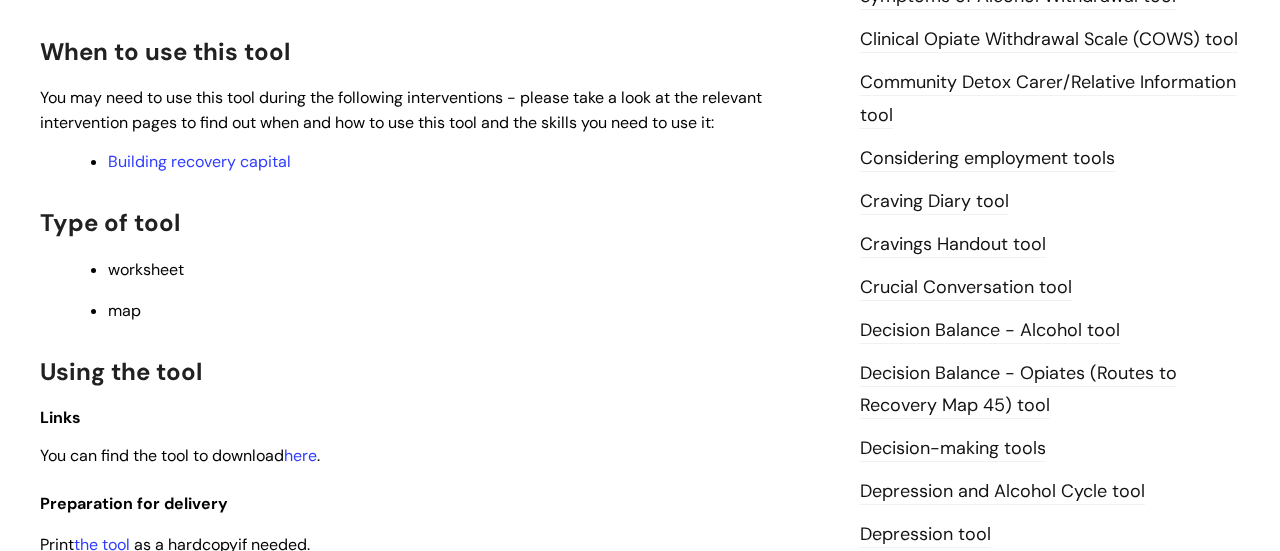 click on "Cravings Handout tool" at bounding box center (953, 245) 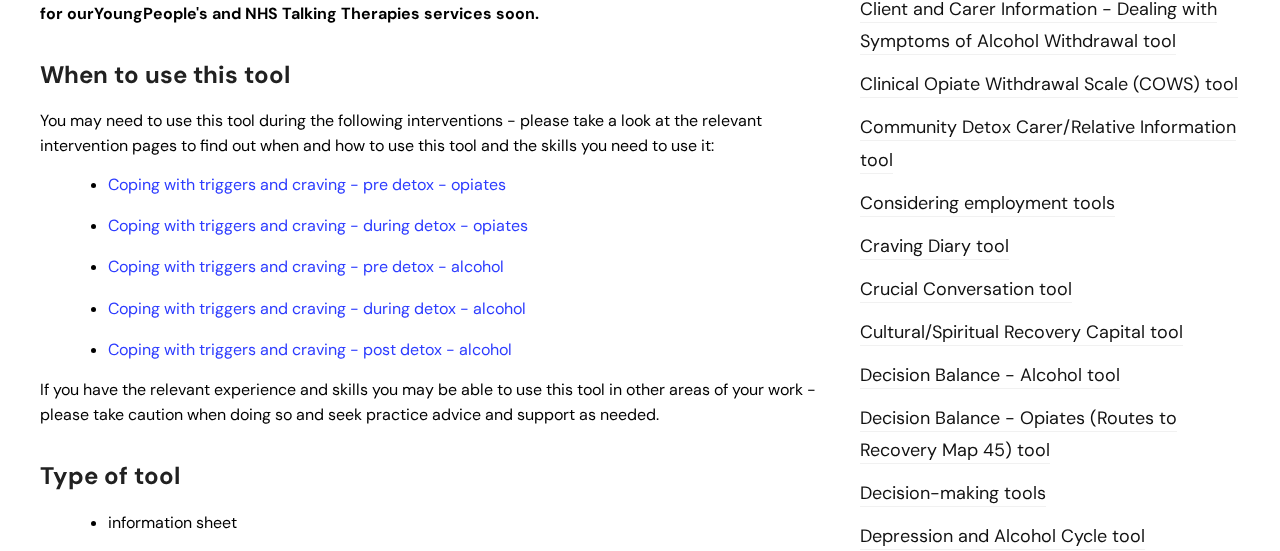 scroll, scrollTop: 640, scrollLeft: 0, axis: vertical 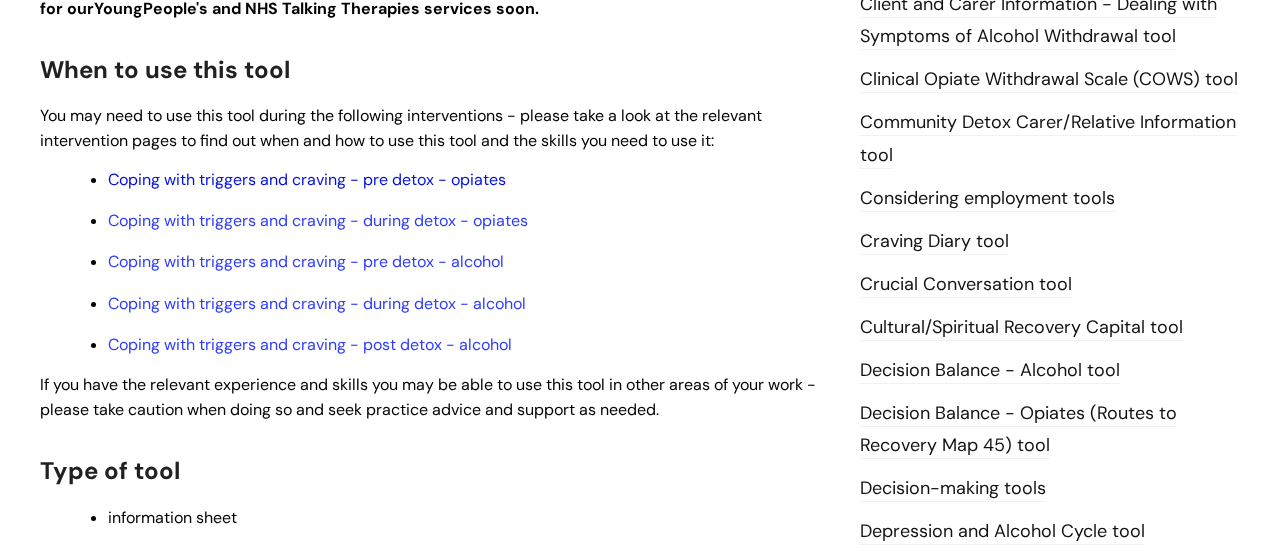 click on "Coping with triggers and craving - pre detox - opiates" at bounding box center (307, 179) 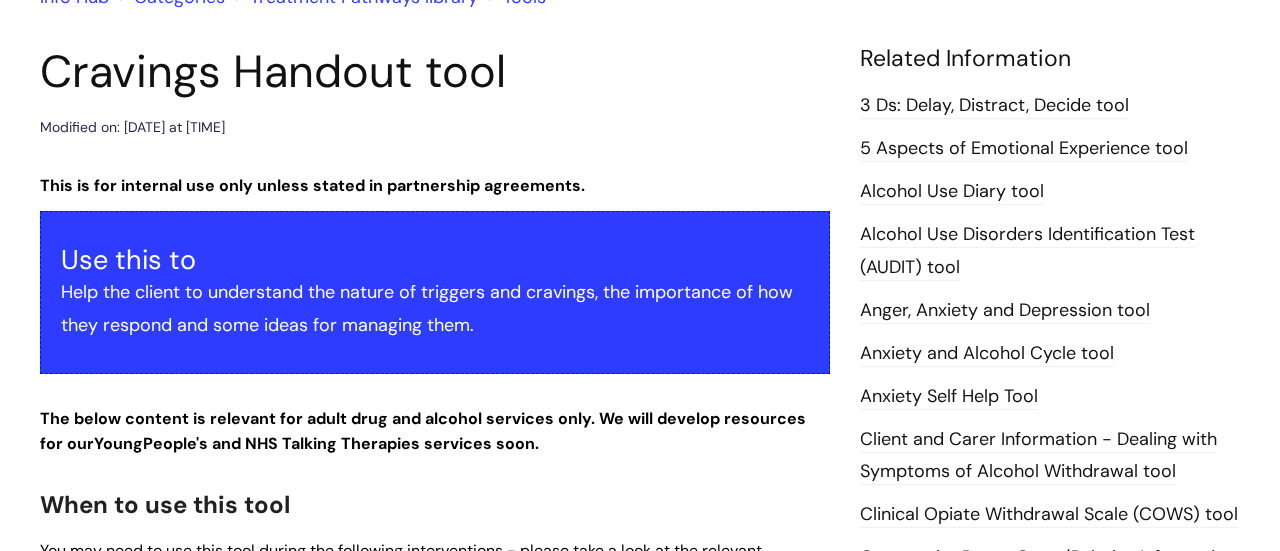 scroll, scrollTop: 240, scrollLeft: 0, axis: vertical 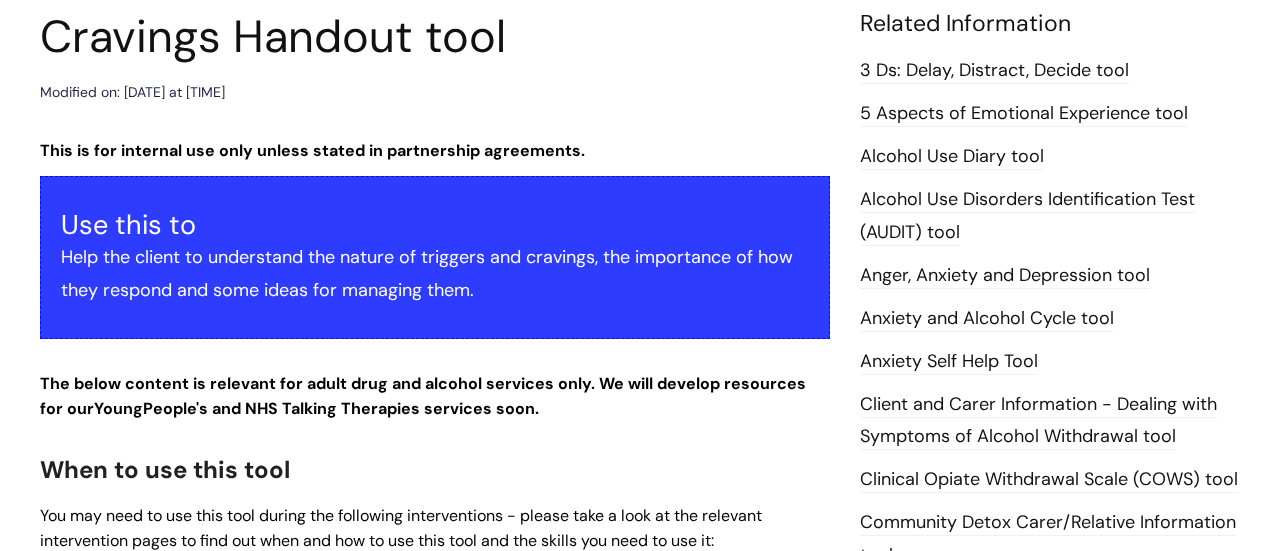 click on "5 Aspects of Emotional Experience tool" at bounding box center [1024, 114] 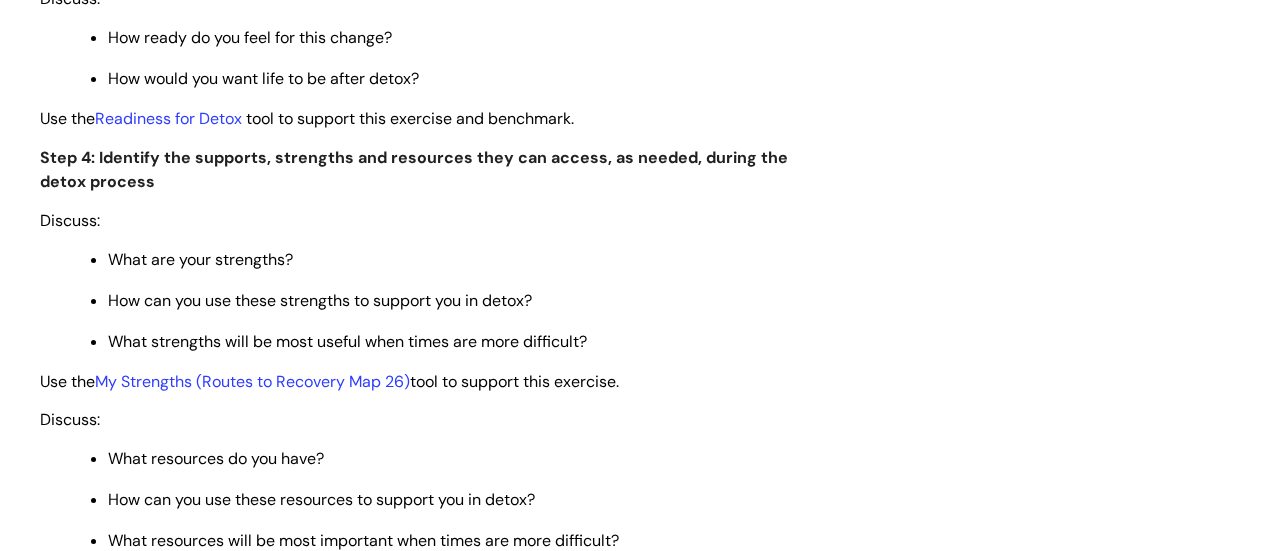 scroll, scrollTop: 3680, scrollLeft: 0, axis: vertical 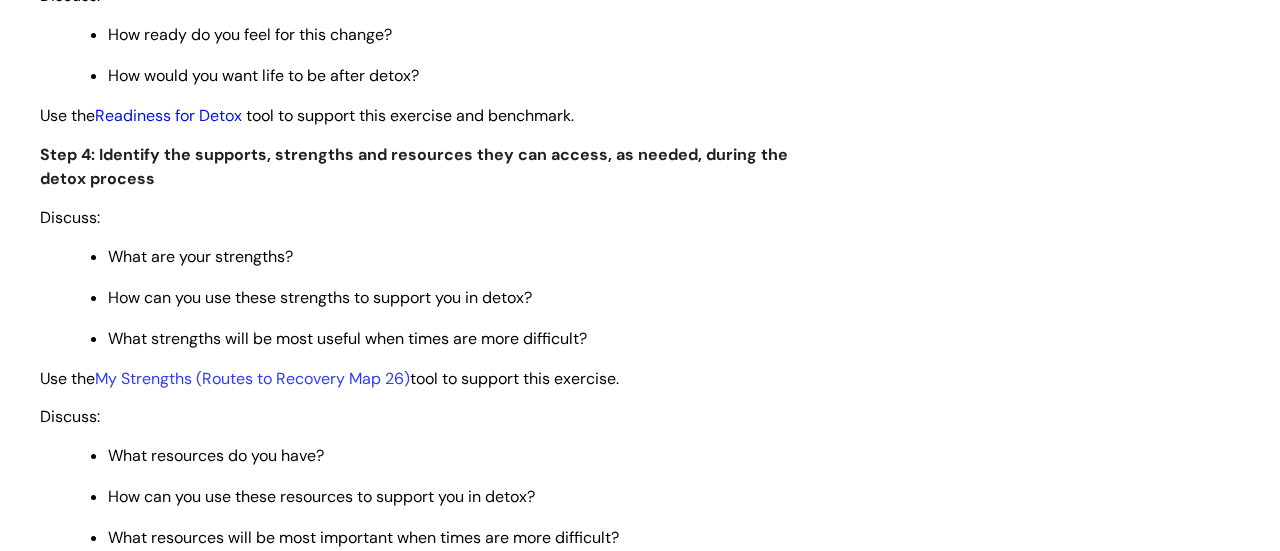 click on "Readiness for Detox" at bounding box center (168, 115) 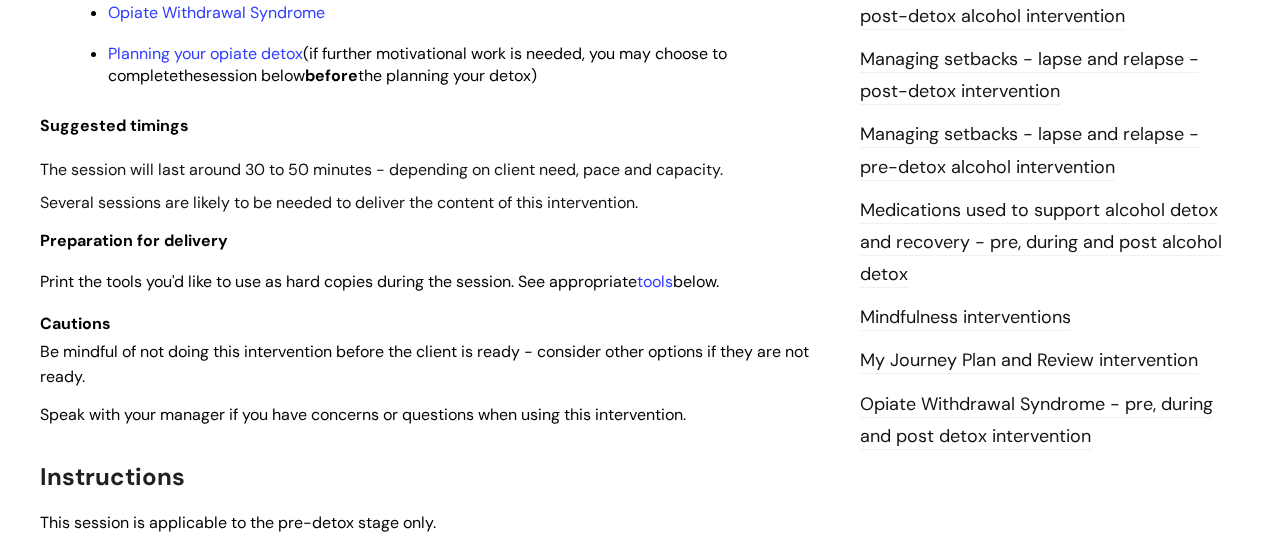 scroll, scrollTop: 2000, scrollLeft: 0, axis: vertical 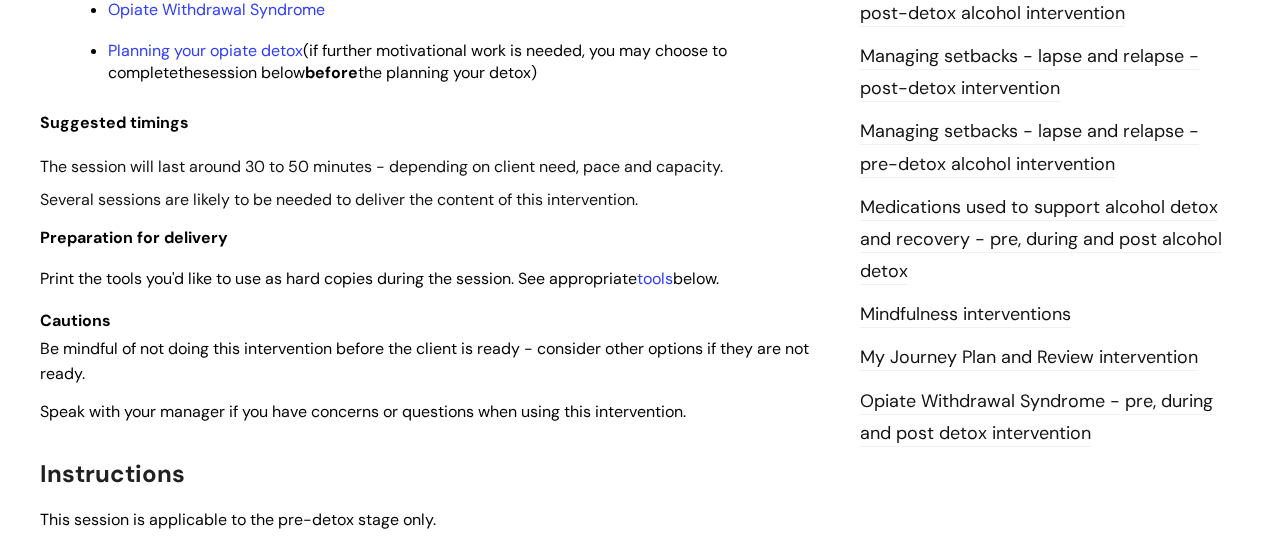 click on "Mindfulness interventions" at bounding box center (965, 315) 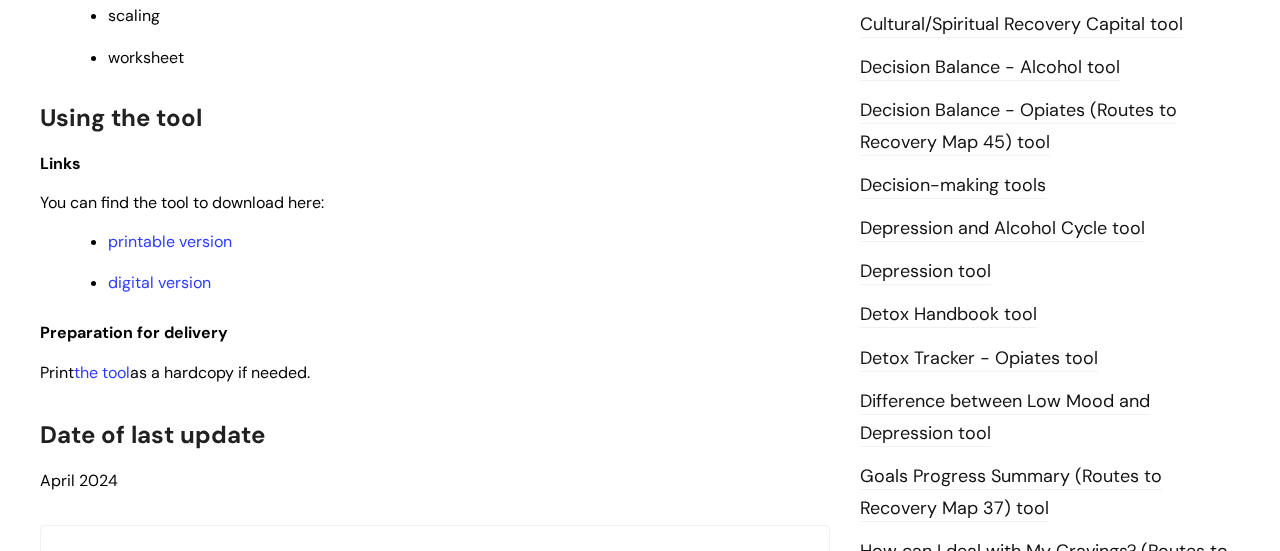 scroll, scrollTop: 1040, scrollLeft: 0, axis: vertical 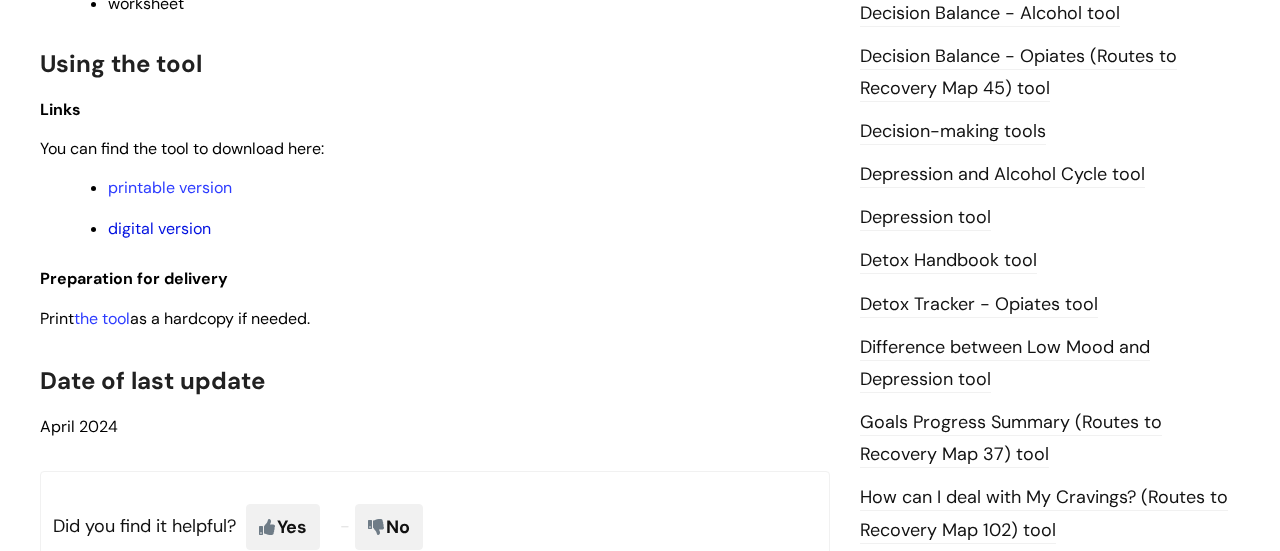 click on "digital version" at bounding box center (159, 228) 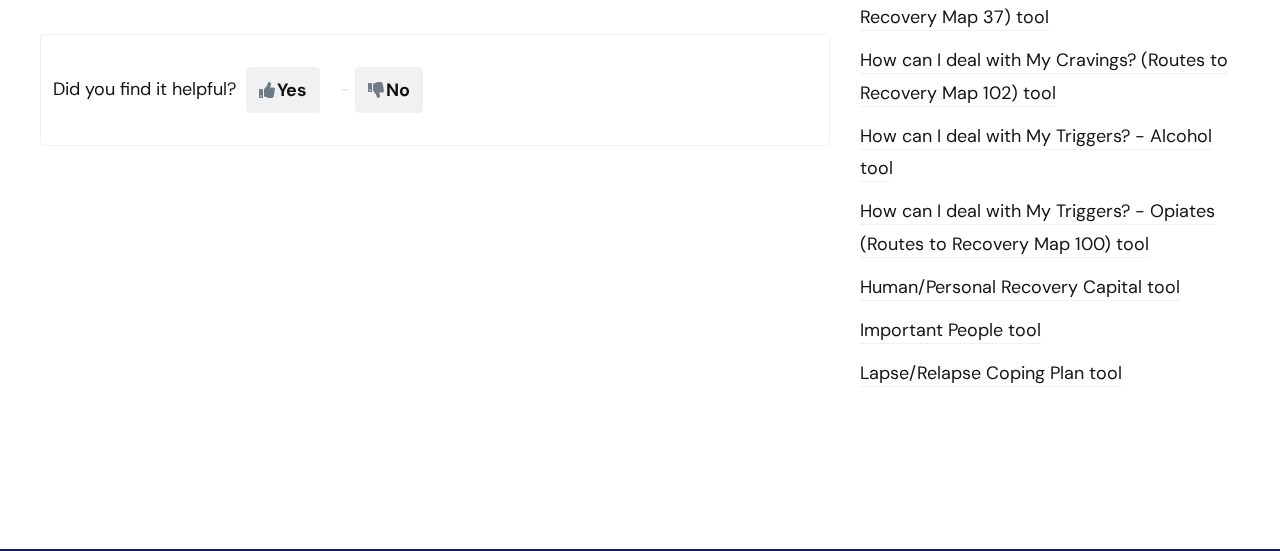scroll, scrollTop: 1480, scrollLeft: 0, axis: vertical 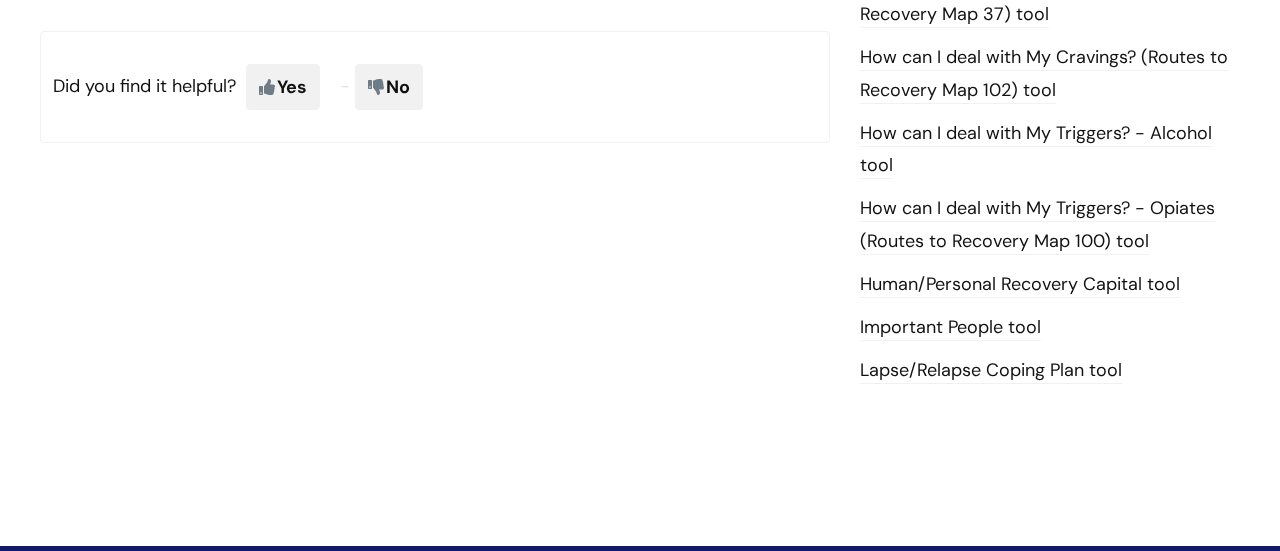 click on "Lapse/Relapse Coping Plan tool" at bounding box center [991, 371] 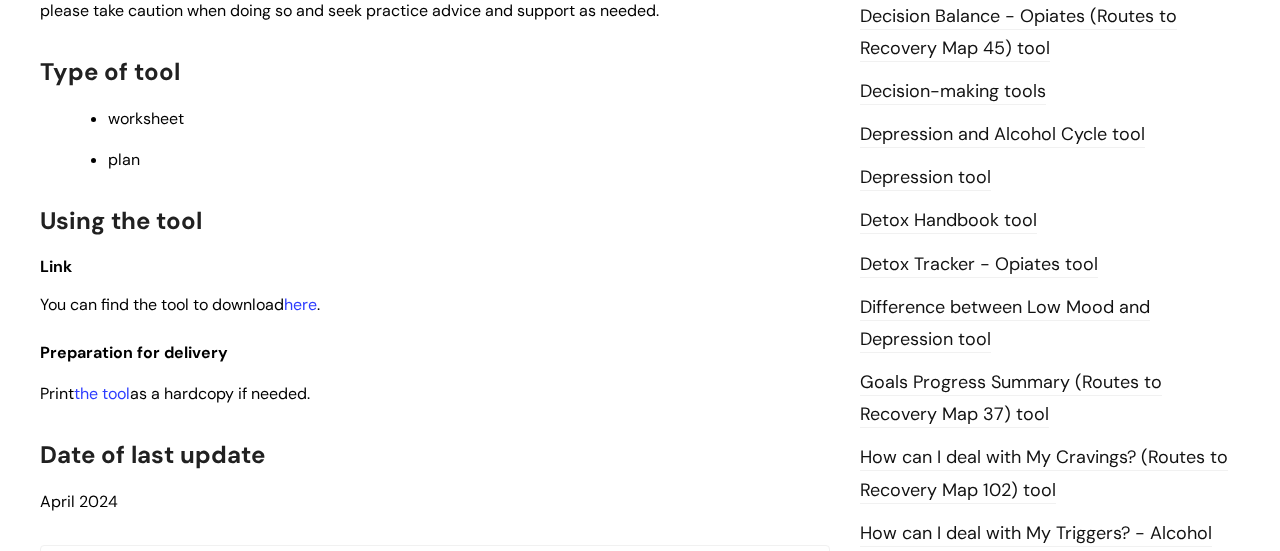 scroll, scrollTop: 1120, scrollLeft: 0, axis: vertical 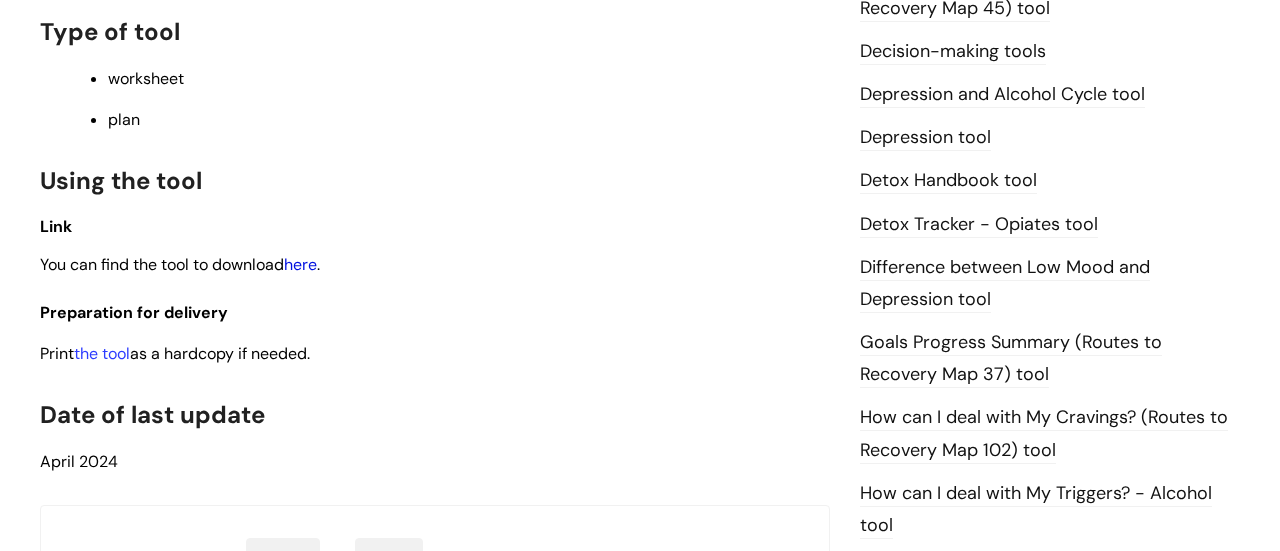 click on "here" at bounding box center (300, 264) 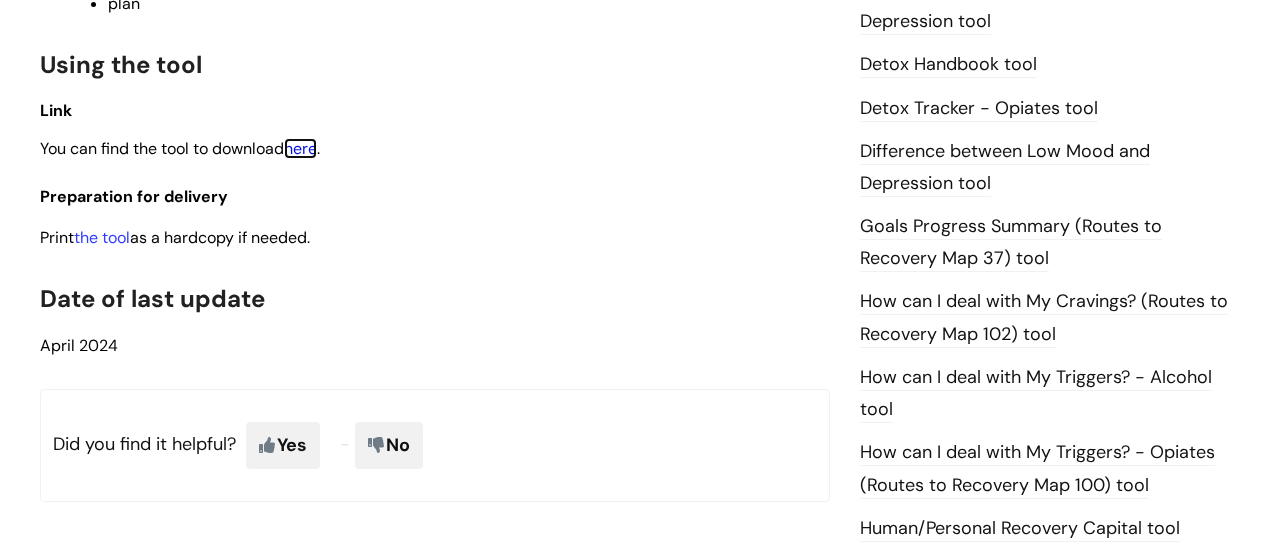 scroll, scrollTop: 1240, scrollLeft: 0, axis: vertical 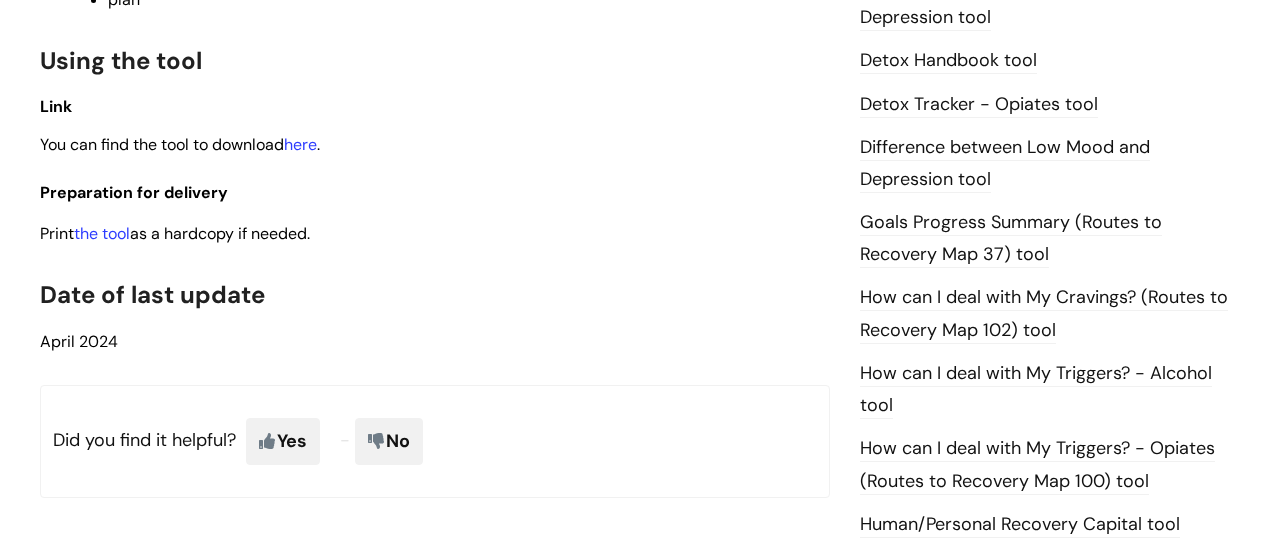 click on "How can I deal with My Cravings? (Routes to Recovery Map 102) tool" at bounding box center [1044, 314] 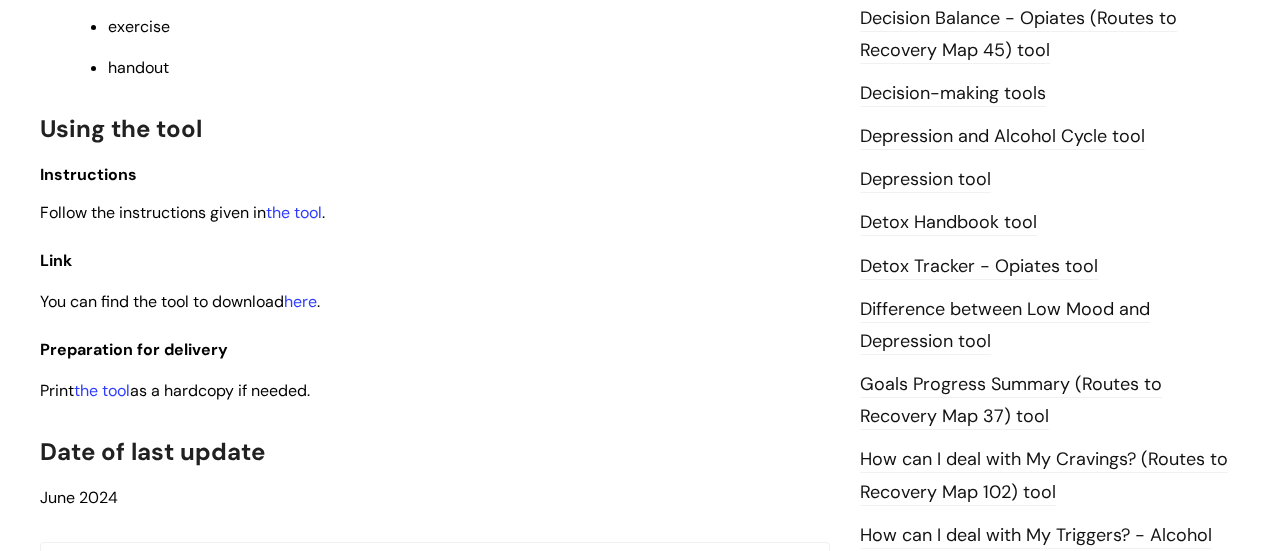 scroll, scrollTop: 1080, scrollLeft: 0, axis: vertical 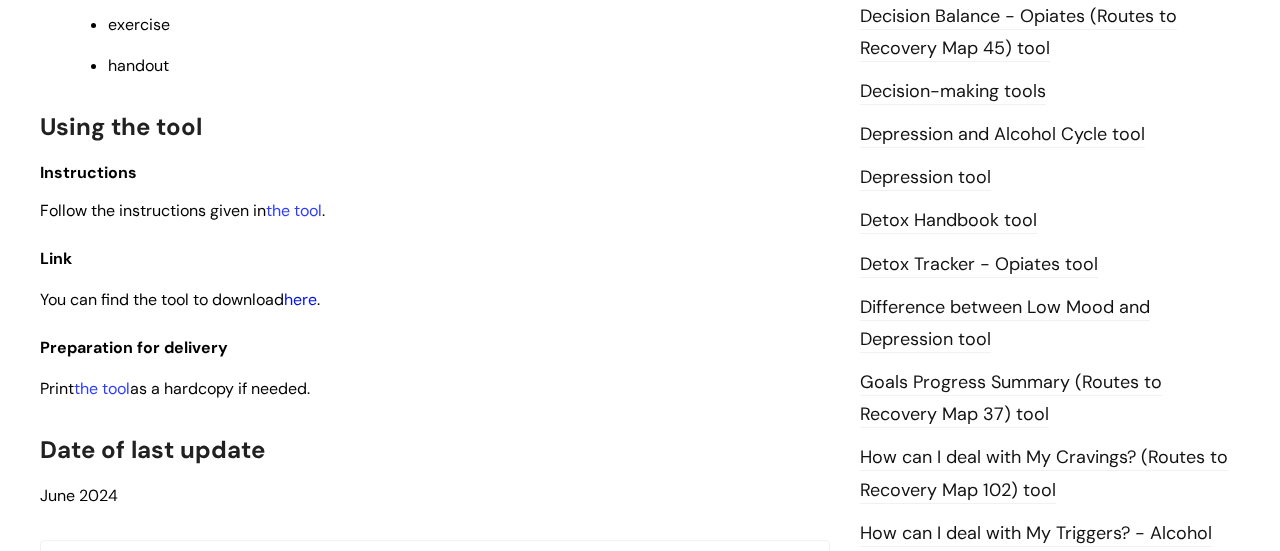 click on "here" at bounding box center [300, 299] 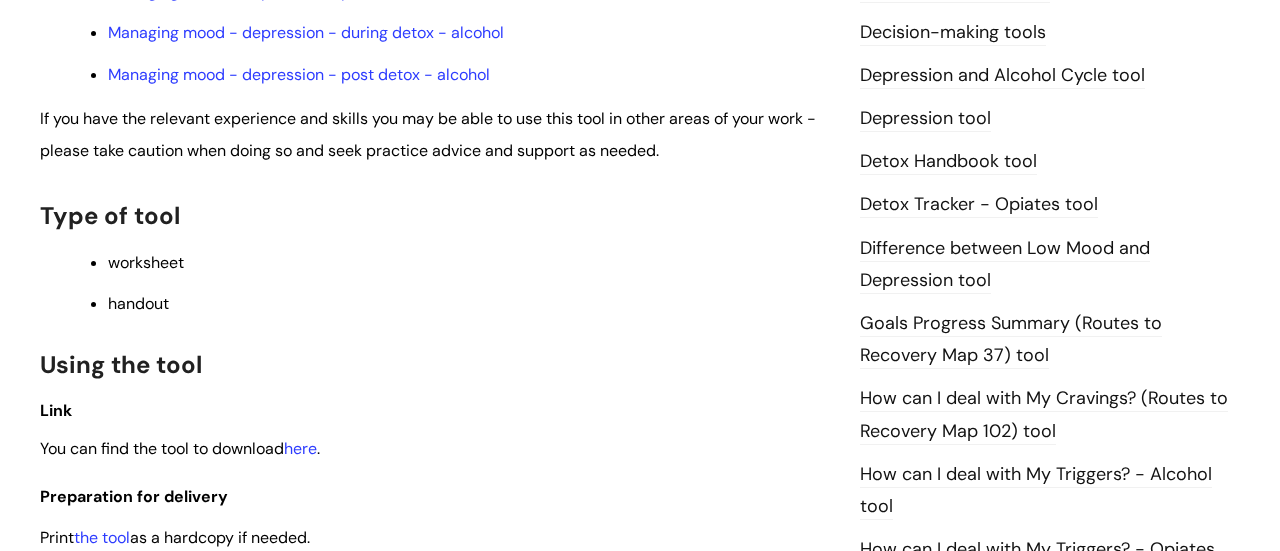 scroll, scrollTop: 1120, scrollLeft: 0, axis: vertical 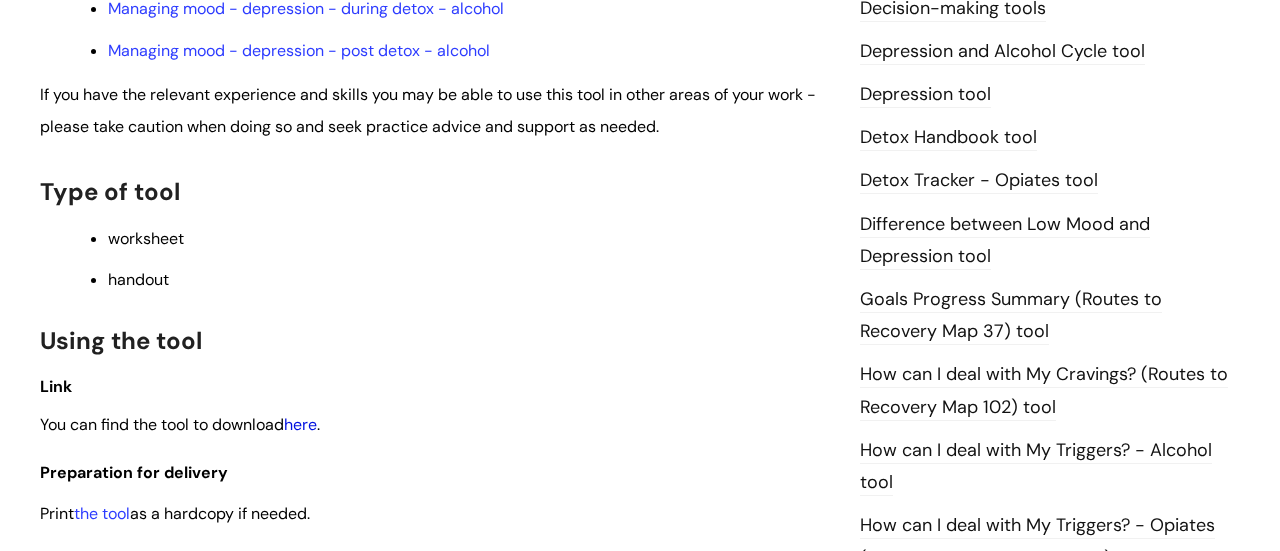 click on "here" at bounding box center (300, 424) 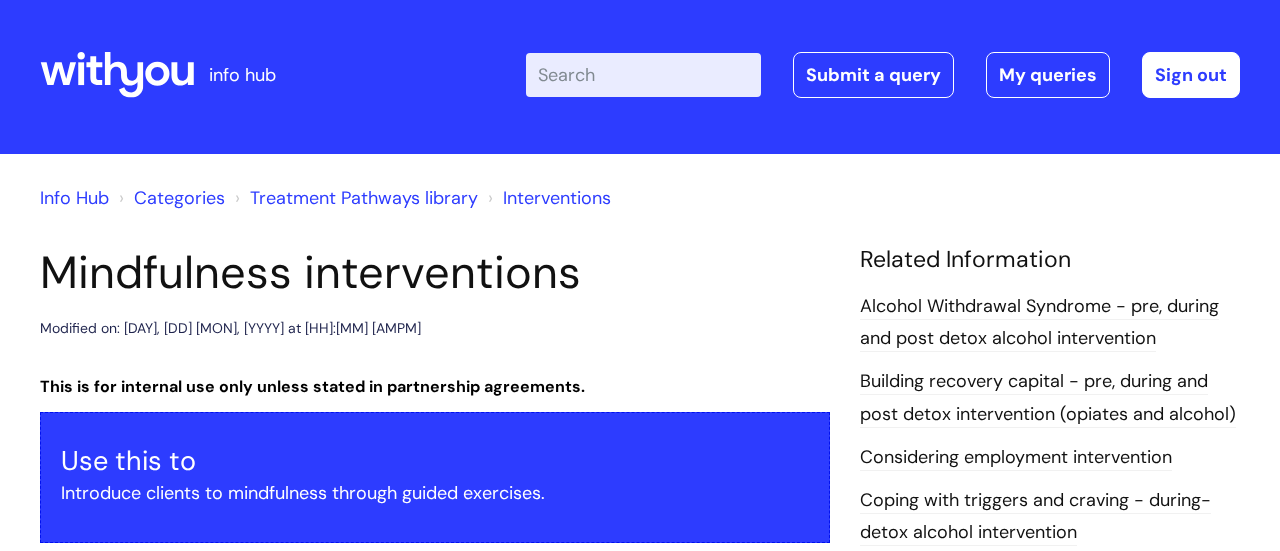 scroll, scrollTop: 0, scrollLeft: 0, axis: both 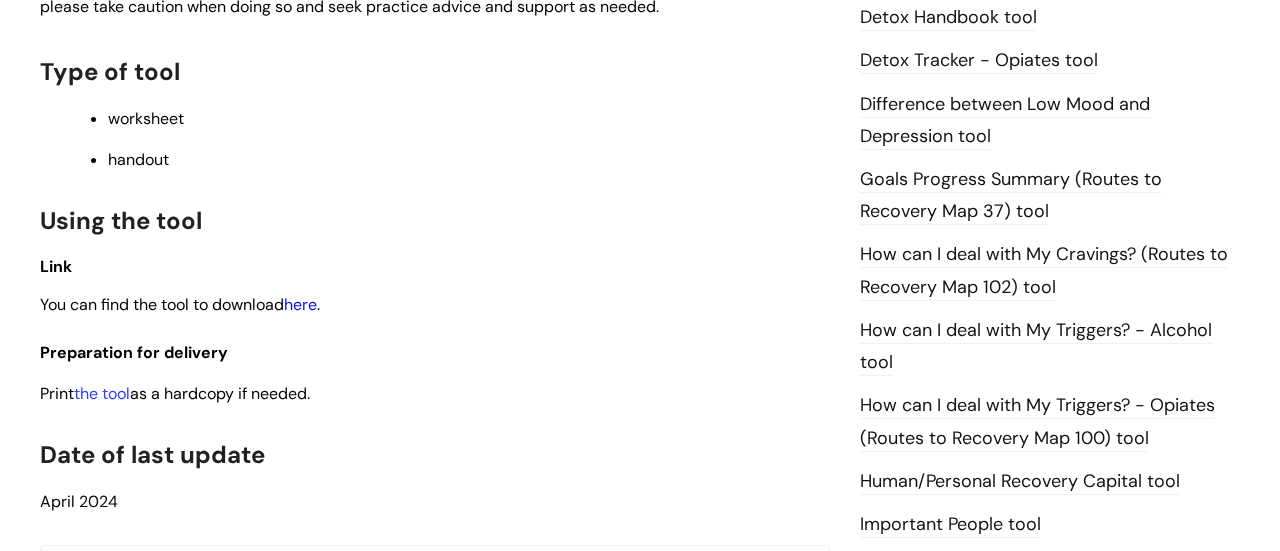 click on "here" at bounding box center (300, 304) 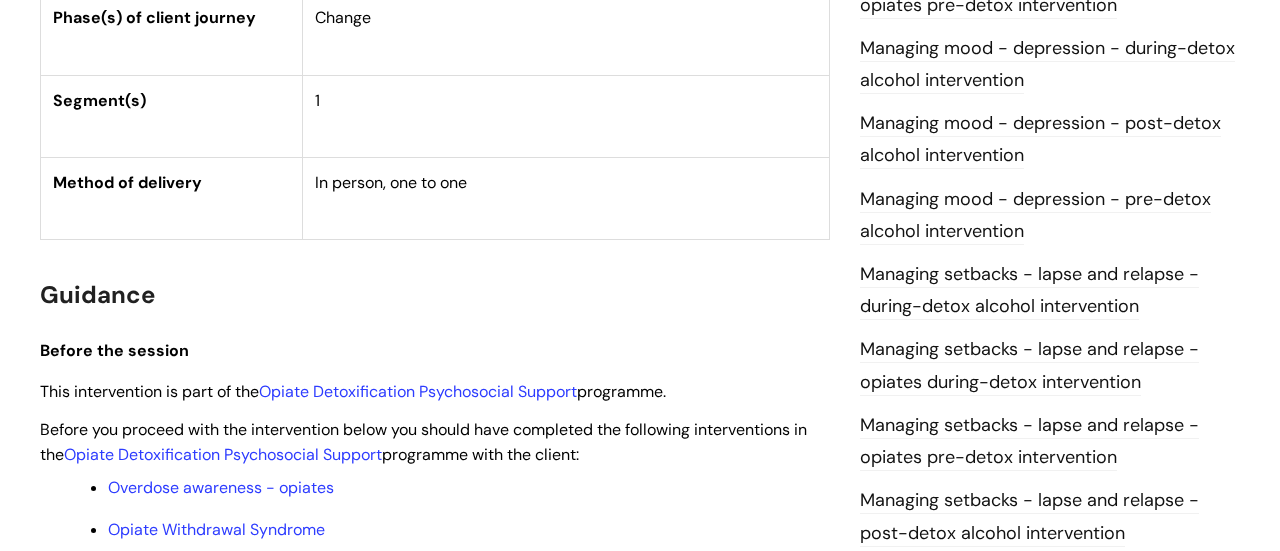 scroll, scrollTop: 1520, scrollLeft: 0, axis: vertical 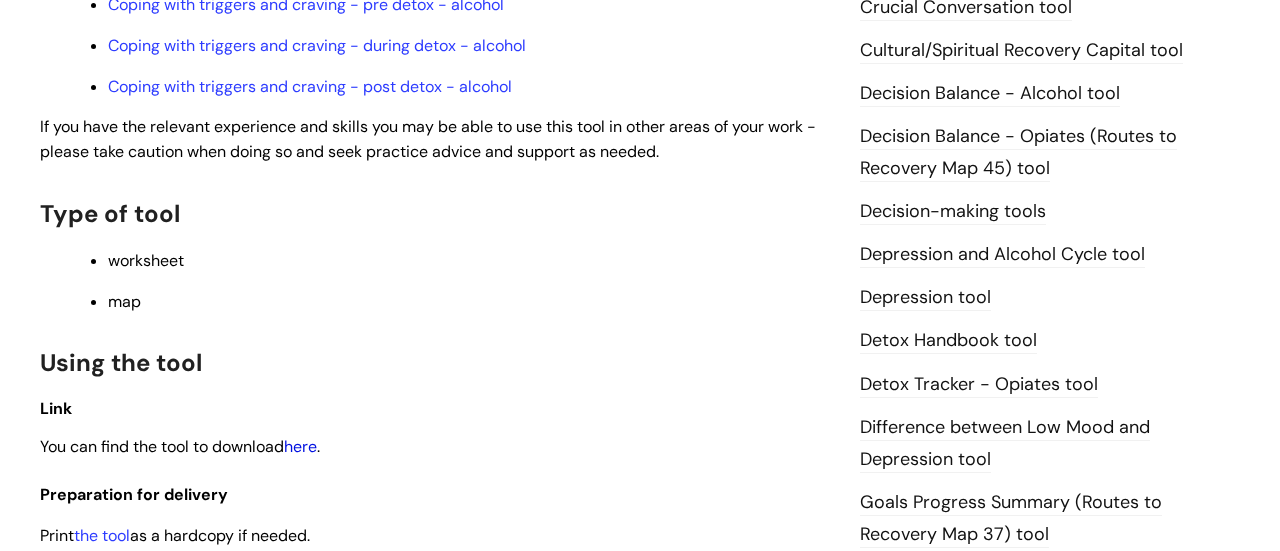 click on "here" at bounding box center [300, 446] 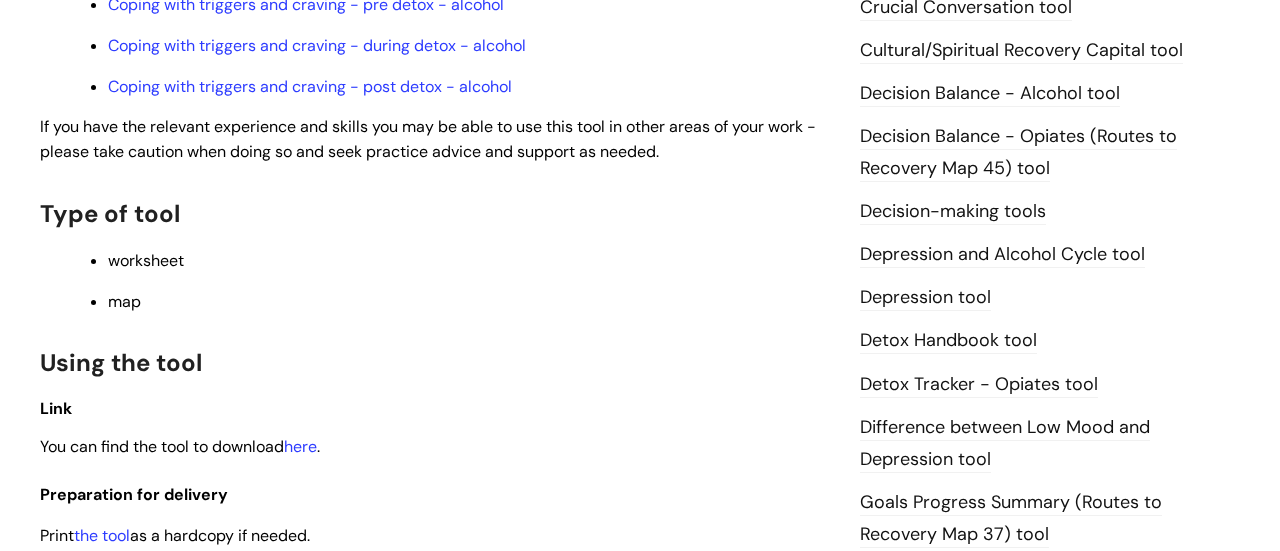 click on "Cultural/Spiritual Recovery Capital tool" at bounding box center (1021, 51) 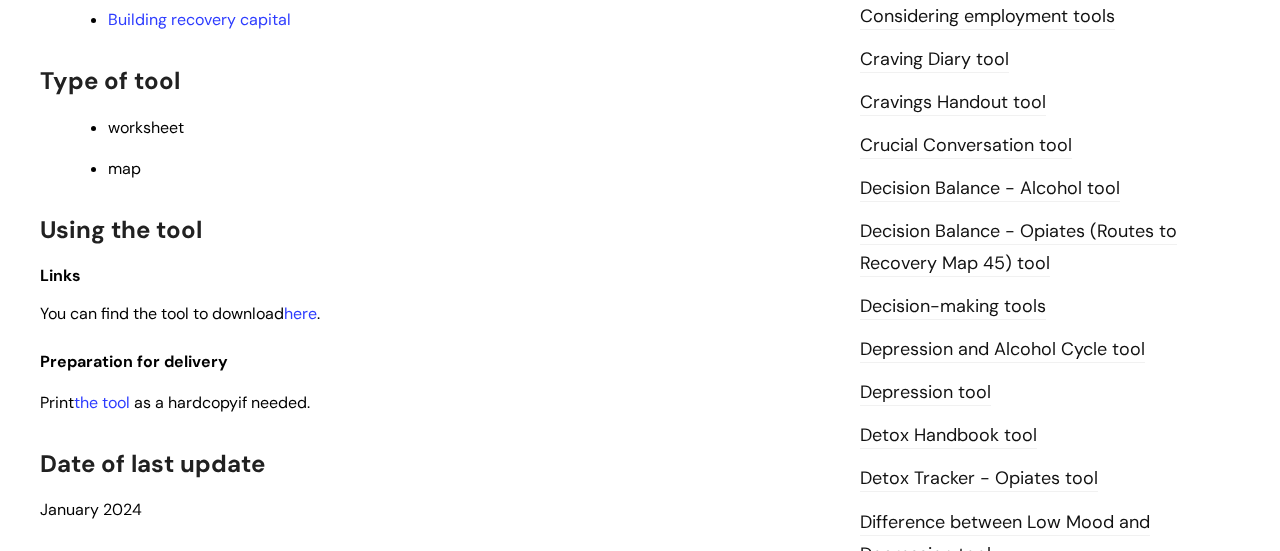 scroll, scrollTop: 840, scrollLeft: 0, axis: vertical 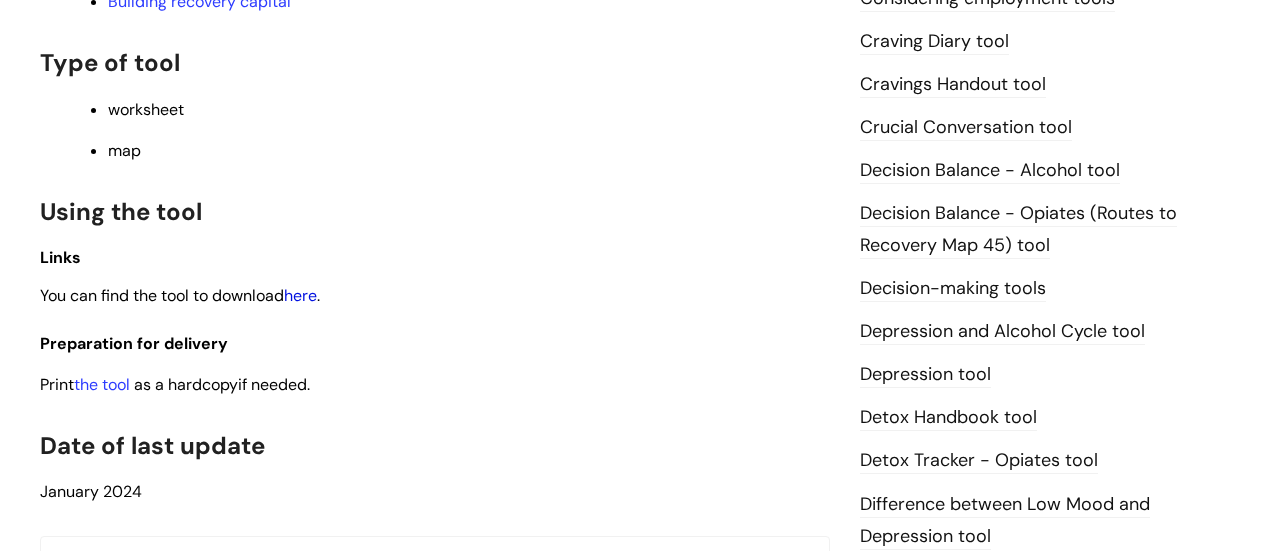 click on "here" at bounding box center (300, 295) 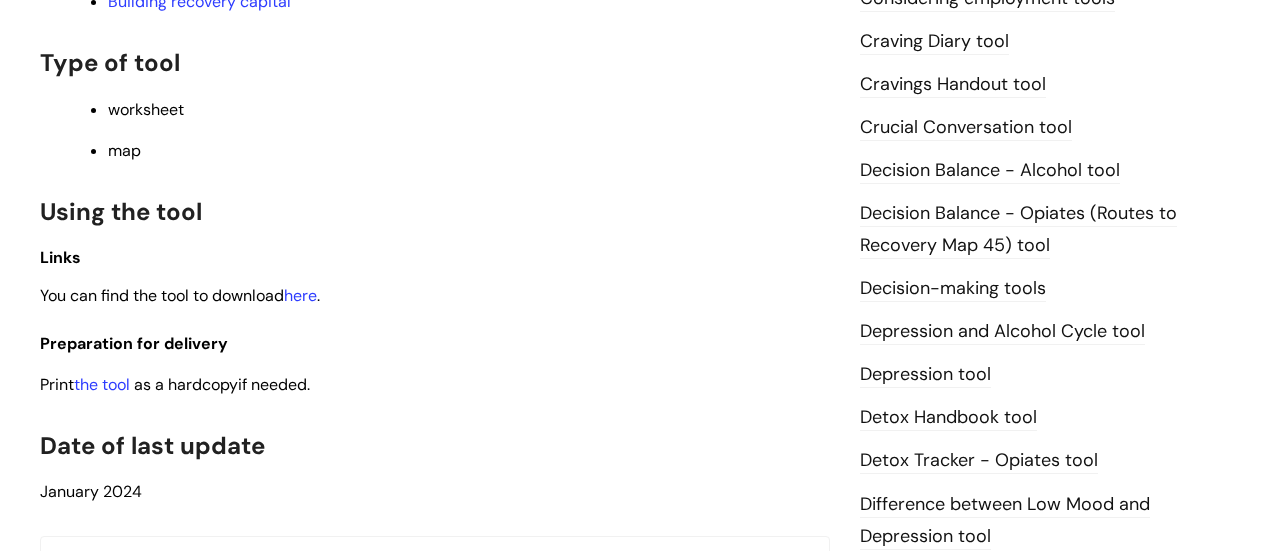click on "Decision Balance - Alcohol tool" at bounding box center (990, 171) 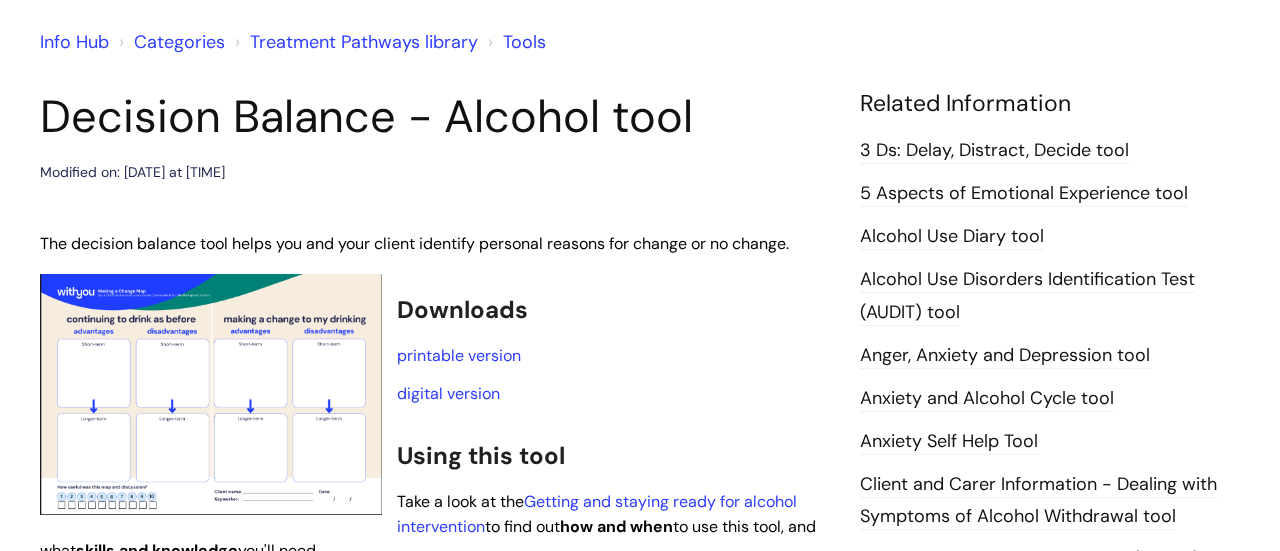 scroll, scrollTop: 200, scrollLeft: 0, axis: vertical 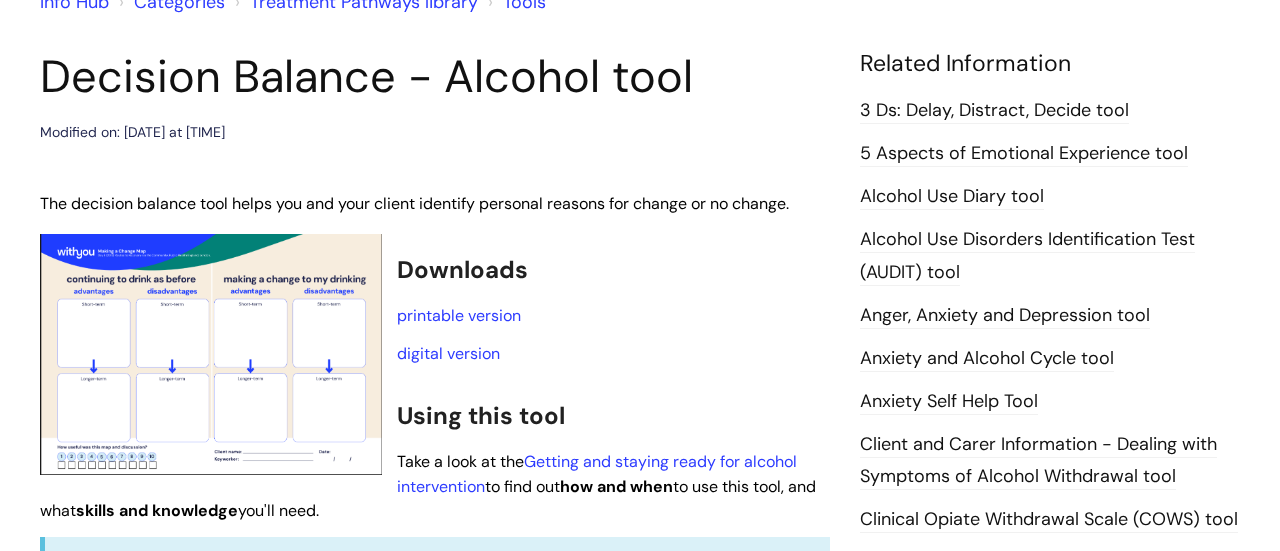 click on "Anxiety Self Help Tool" at bounding box center [949, 402] 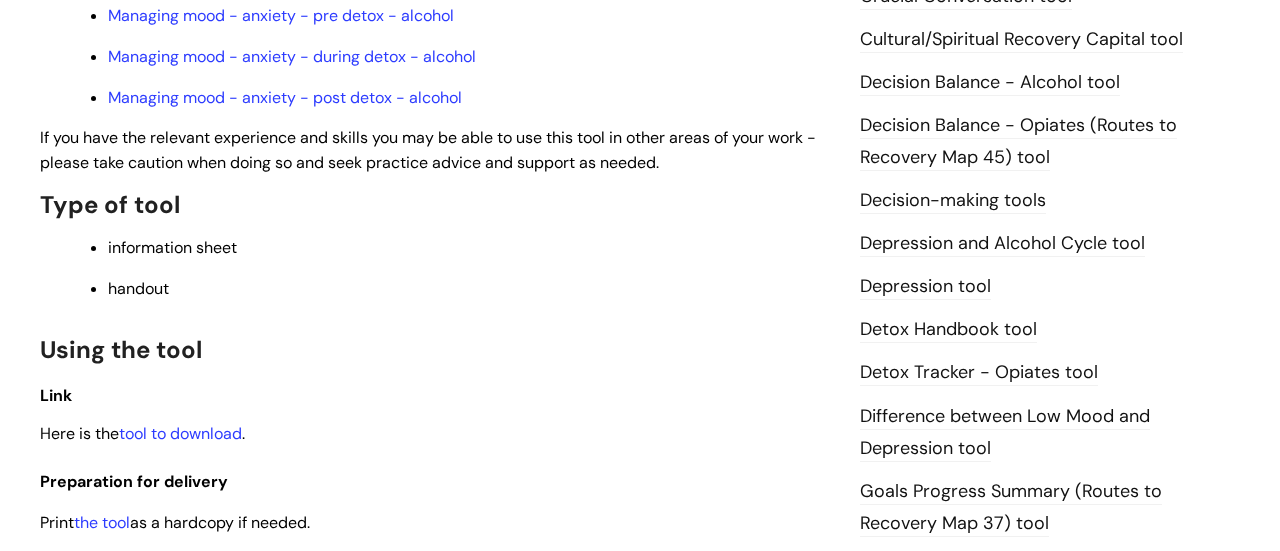 scroll, scrollTop: 960, scrollLeft: 0, axis: vertical 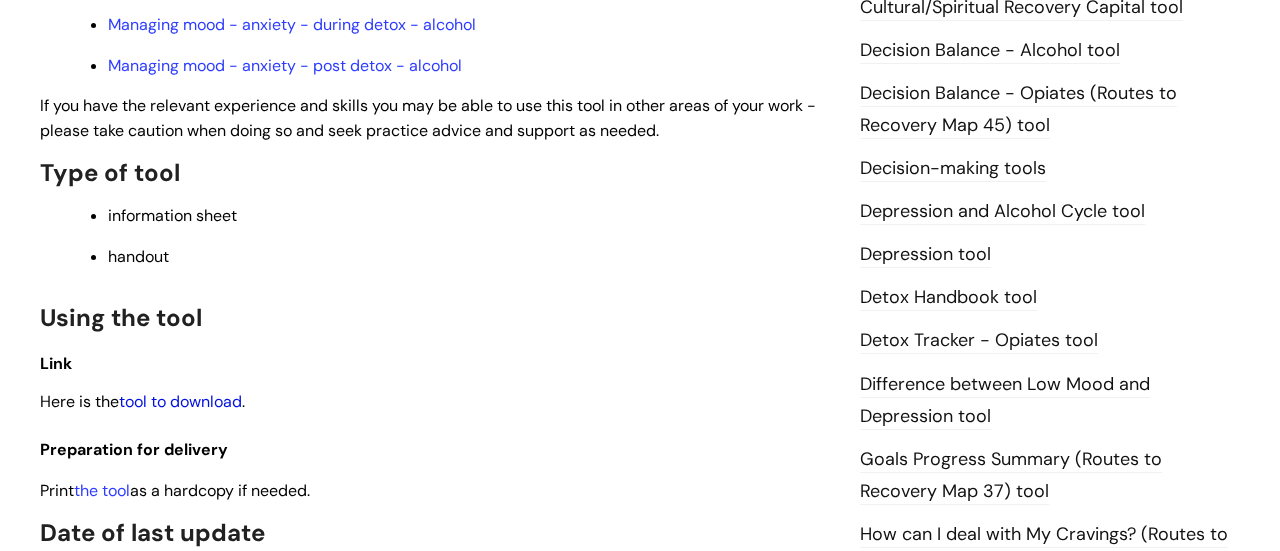 click on "tool to download" at bounding box center [180, 401] 